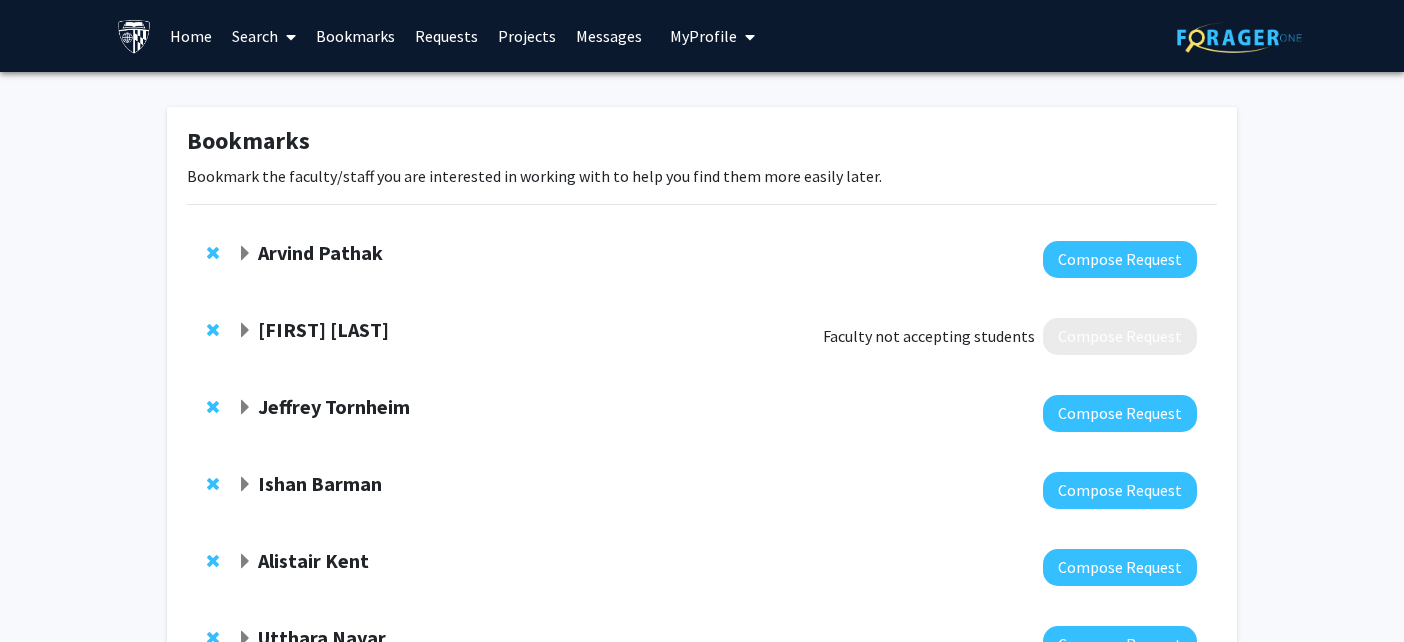 scroll, scrollTop: 281, scrollLeft: 0, axis: vertical 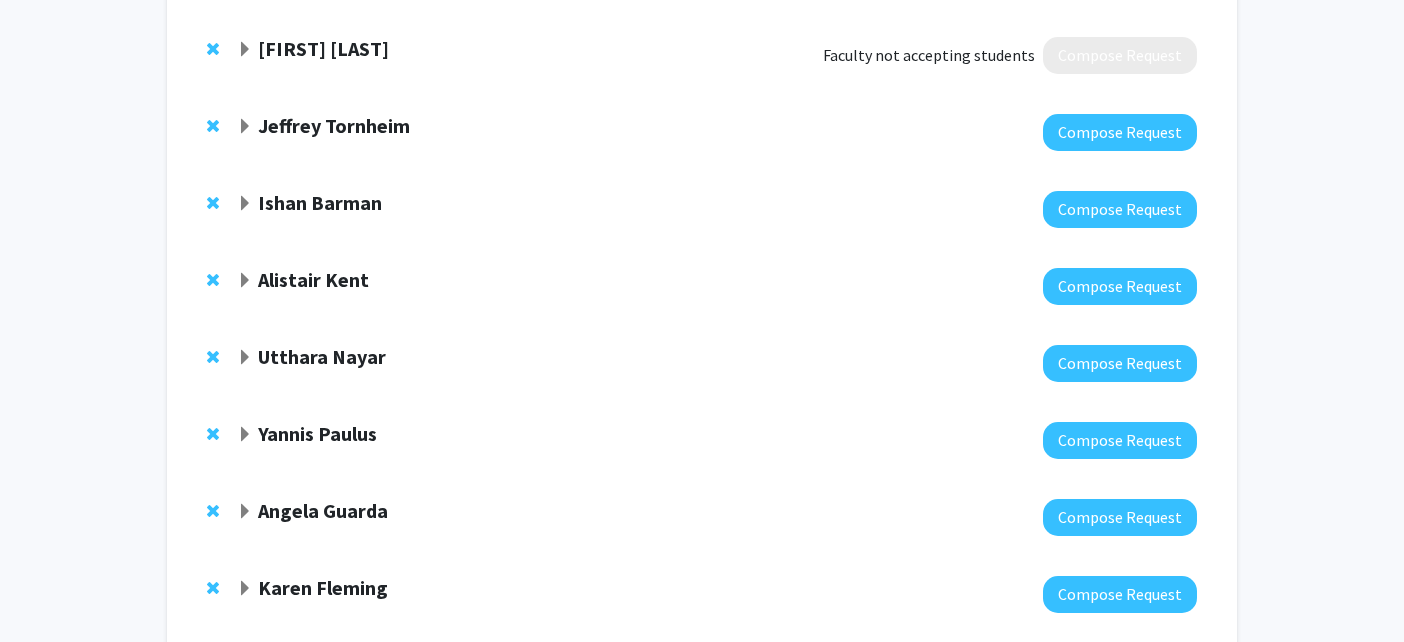 click on "Jeffrey Tornheim" 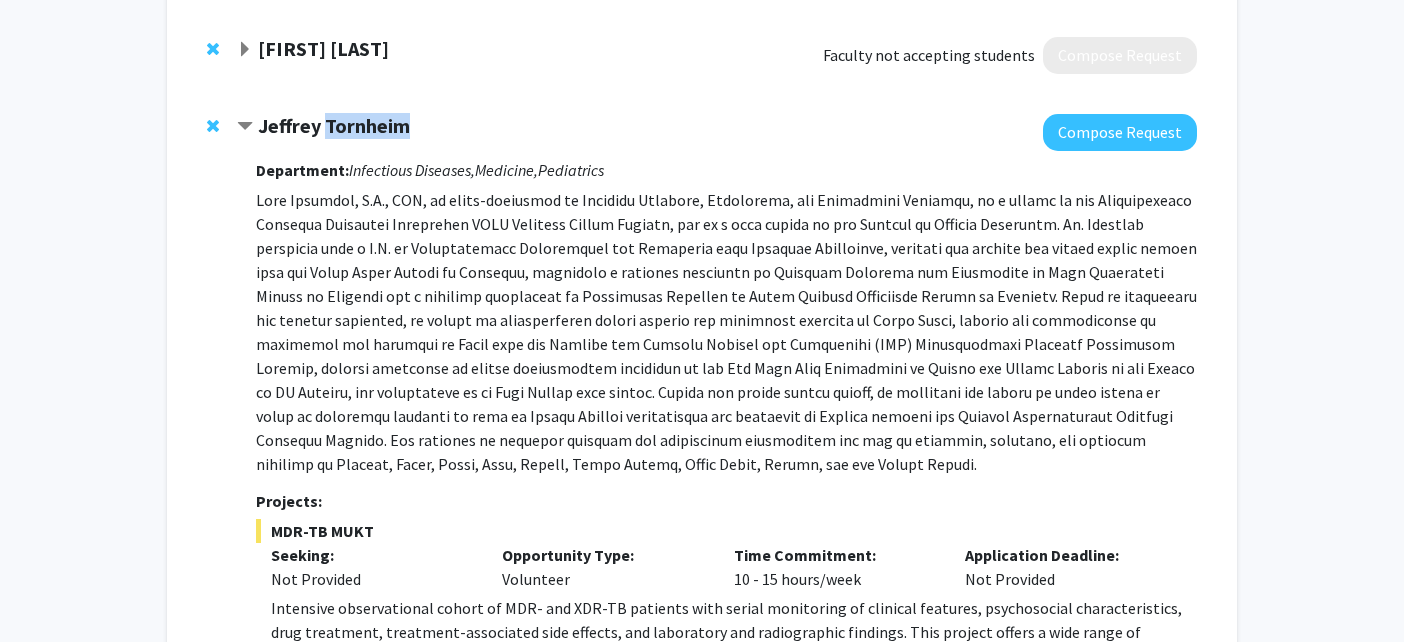 click on "Jeffrey Tornheim" 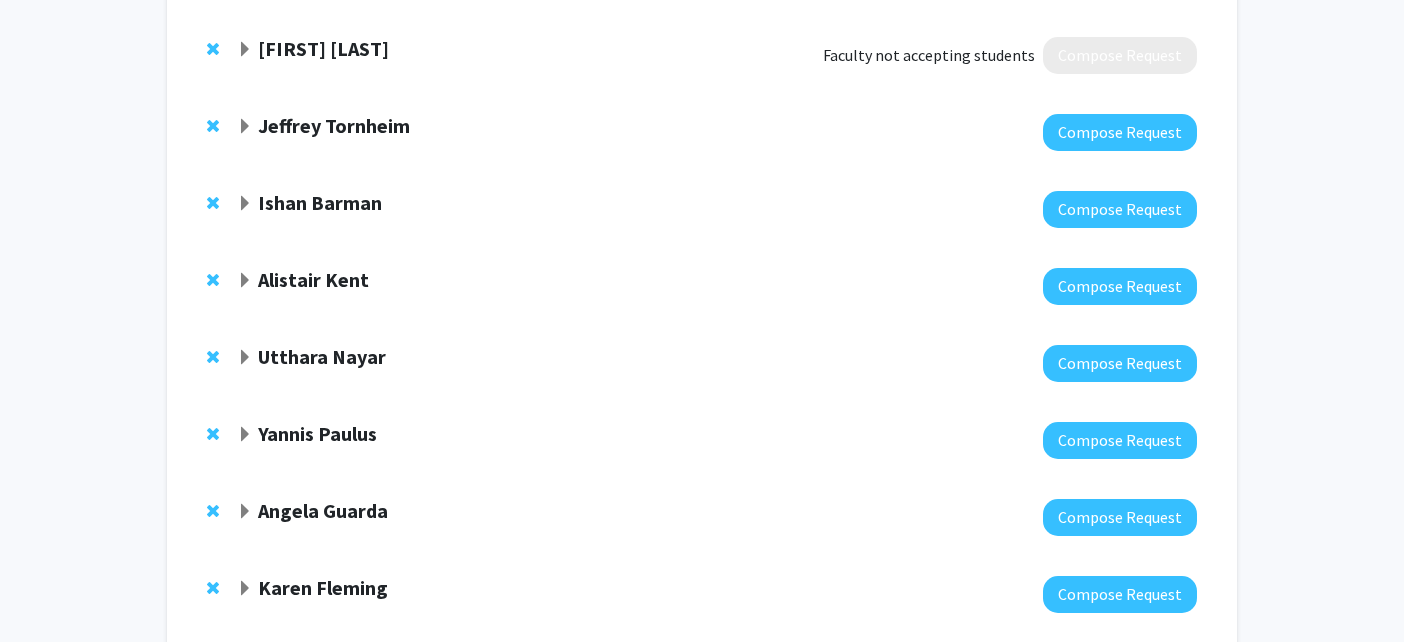 click on "Ishan Barman" 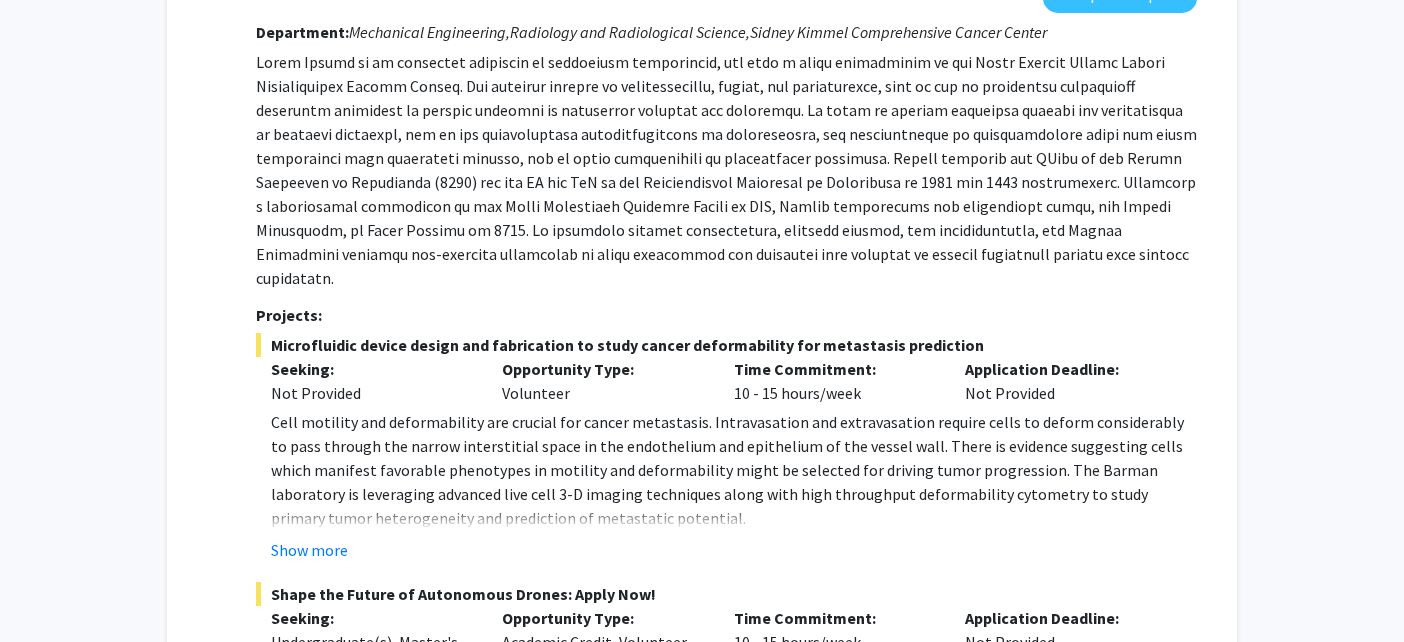 scroll, scrollTop: 415, scrollLeft: 0, axis: vertical 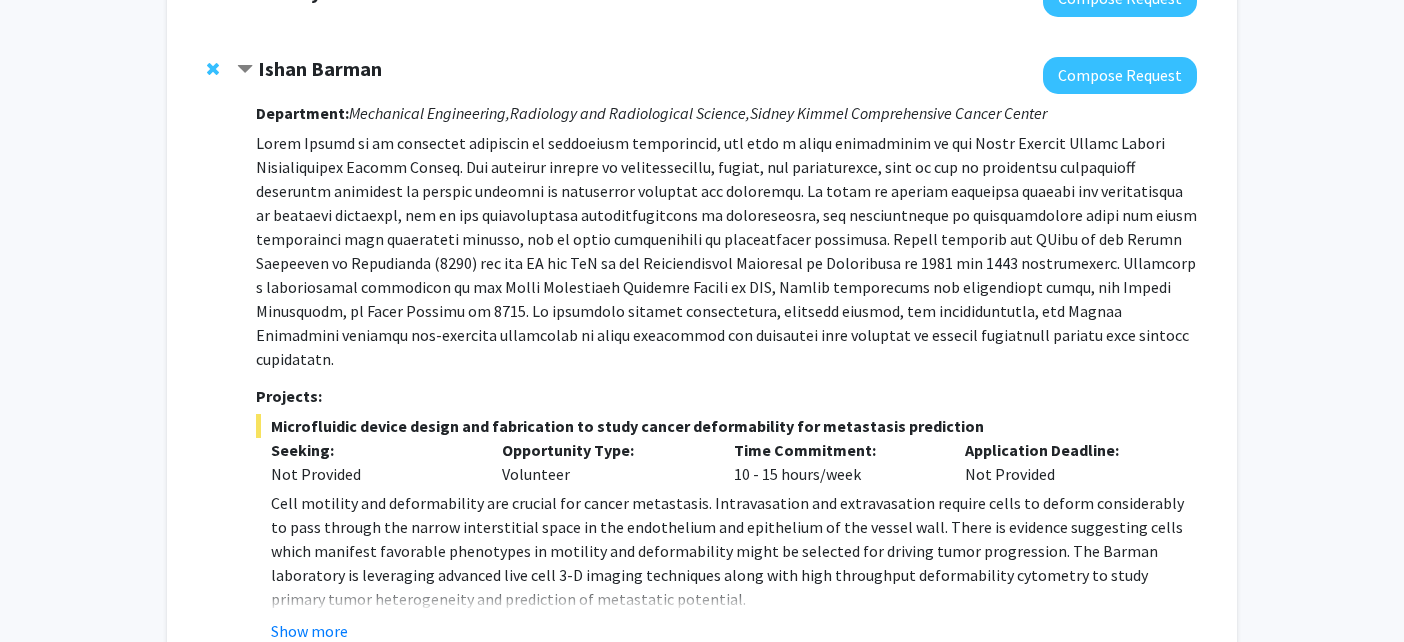 click on "Ishan Barman" 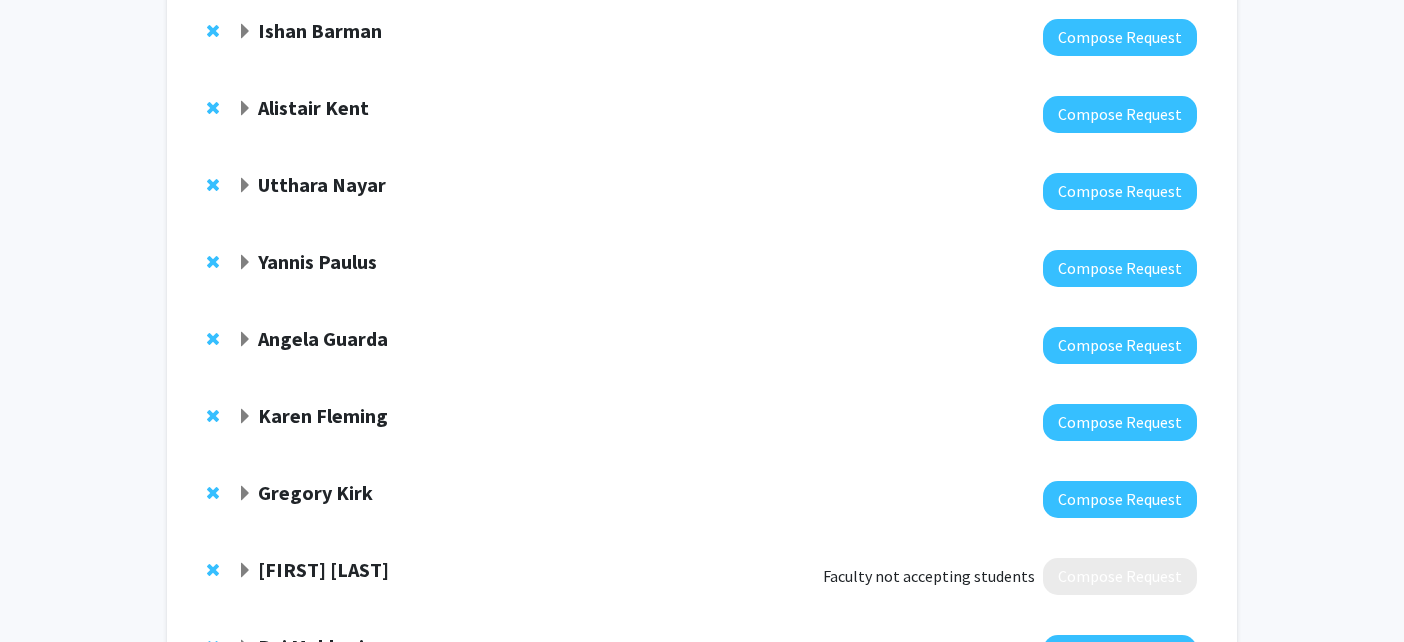 scroll, scrollTop: 486, scrollLeft: 0, axis: vertical 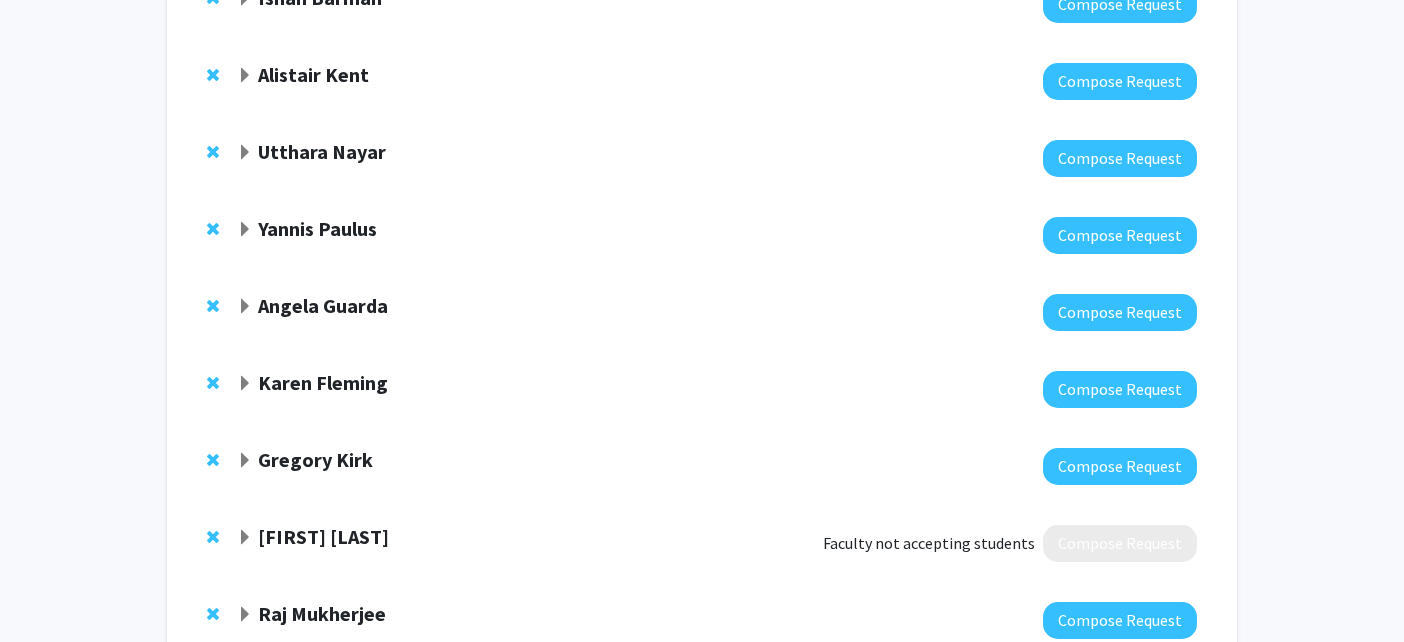 click on "Alistair Kent" 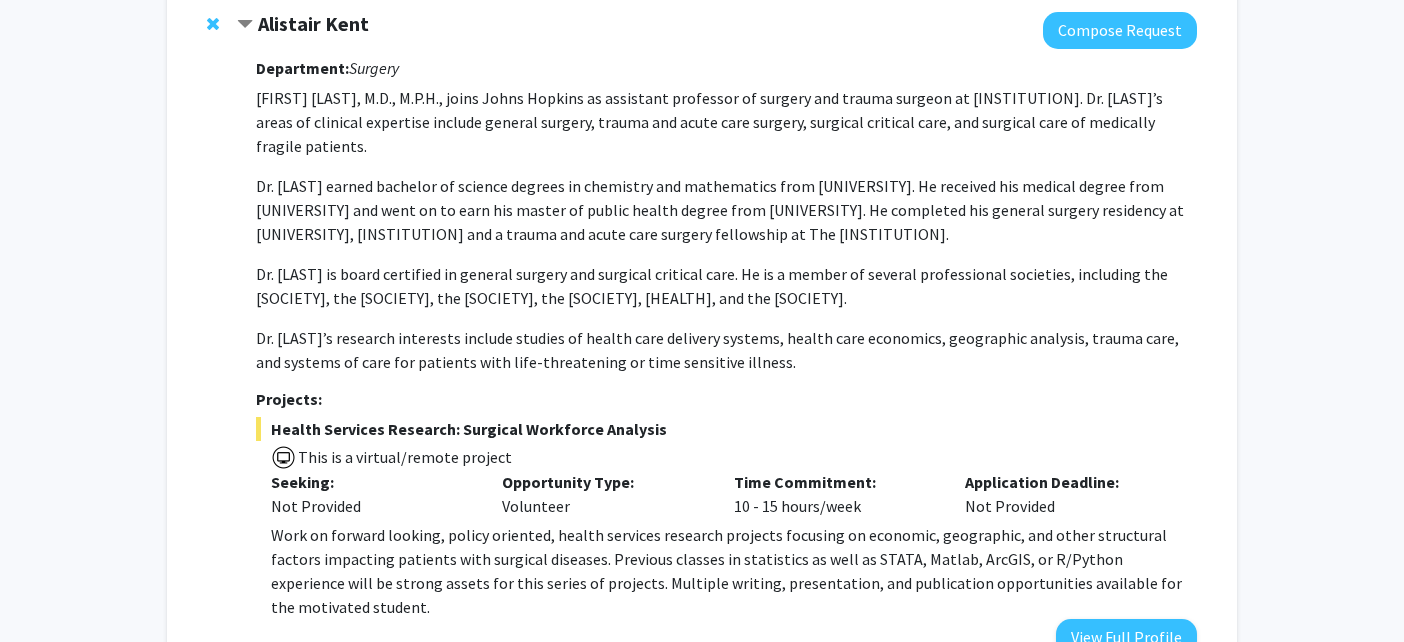 scroll, scrollTop: 511, scrollLeft: 0, axis: vertical 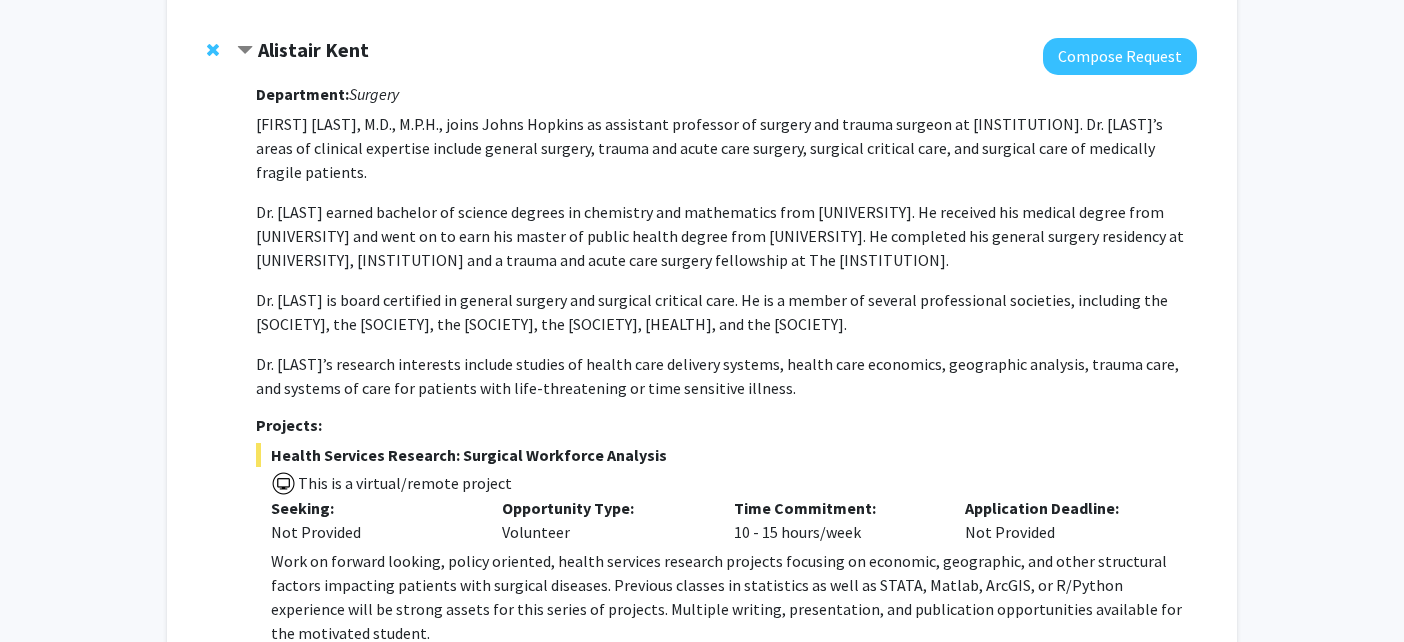 click on "Alistair Kent" 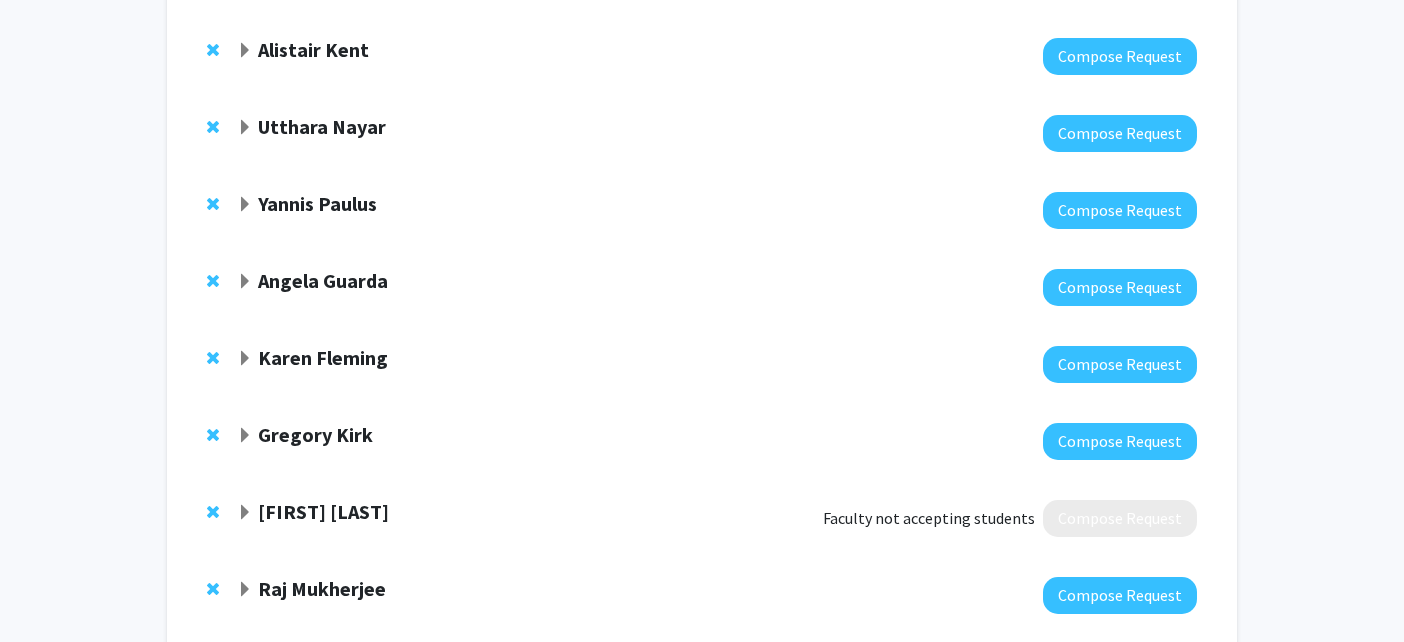 click 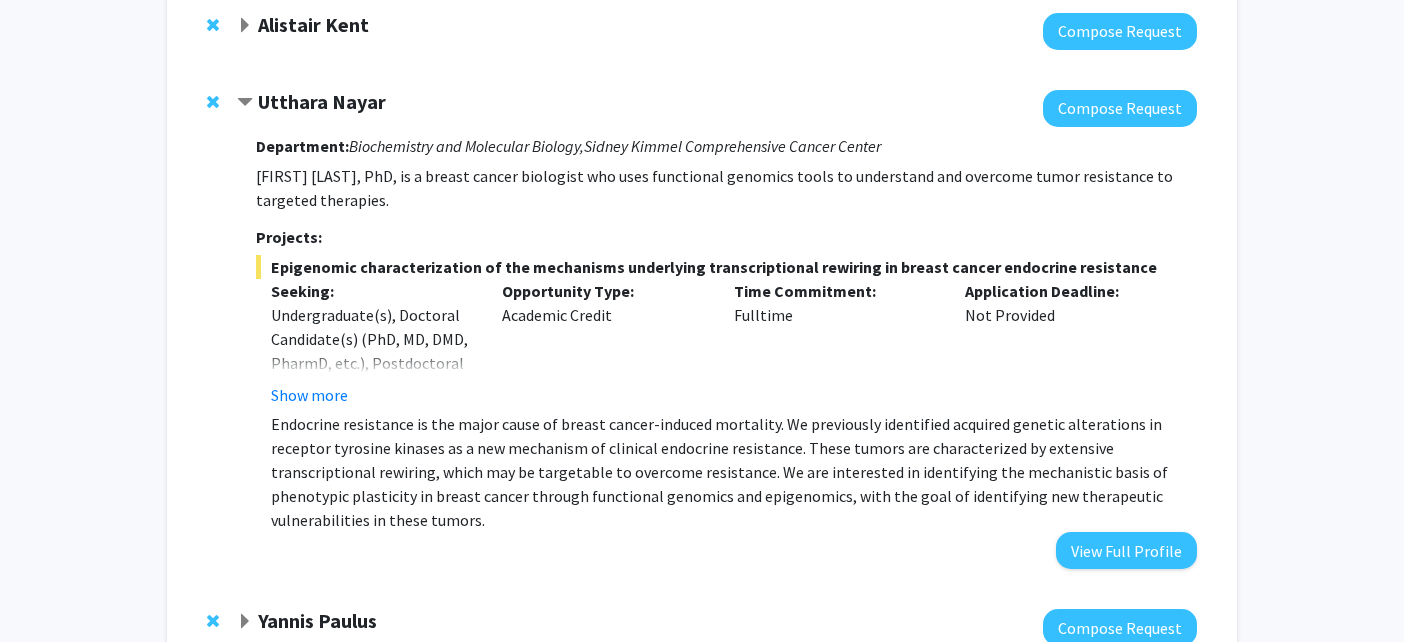scroll, scrollTop: 549, scrollLeft: 0, axis: vertical 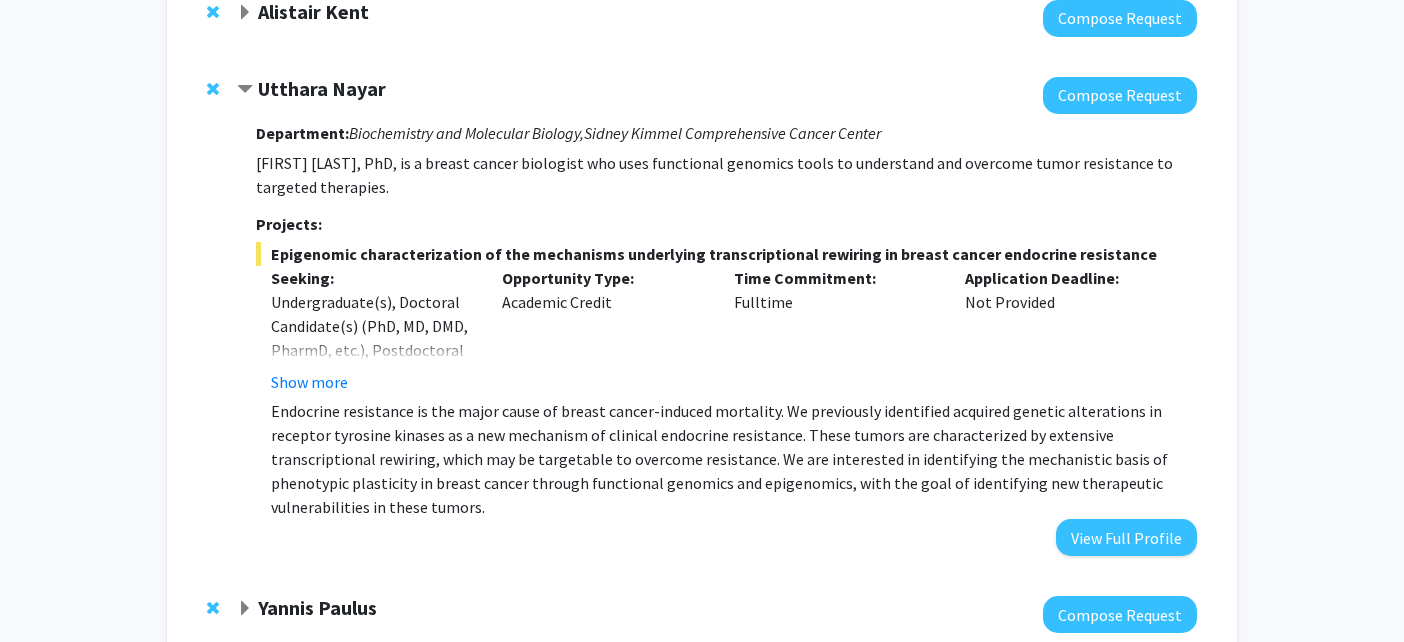 click on "Utthara Nayar" 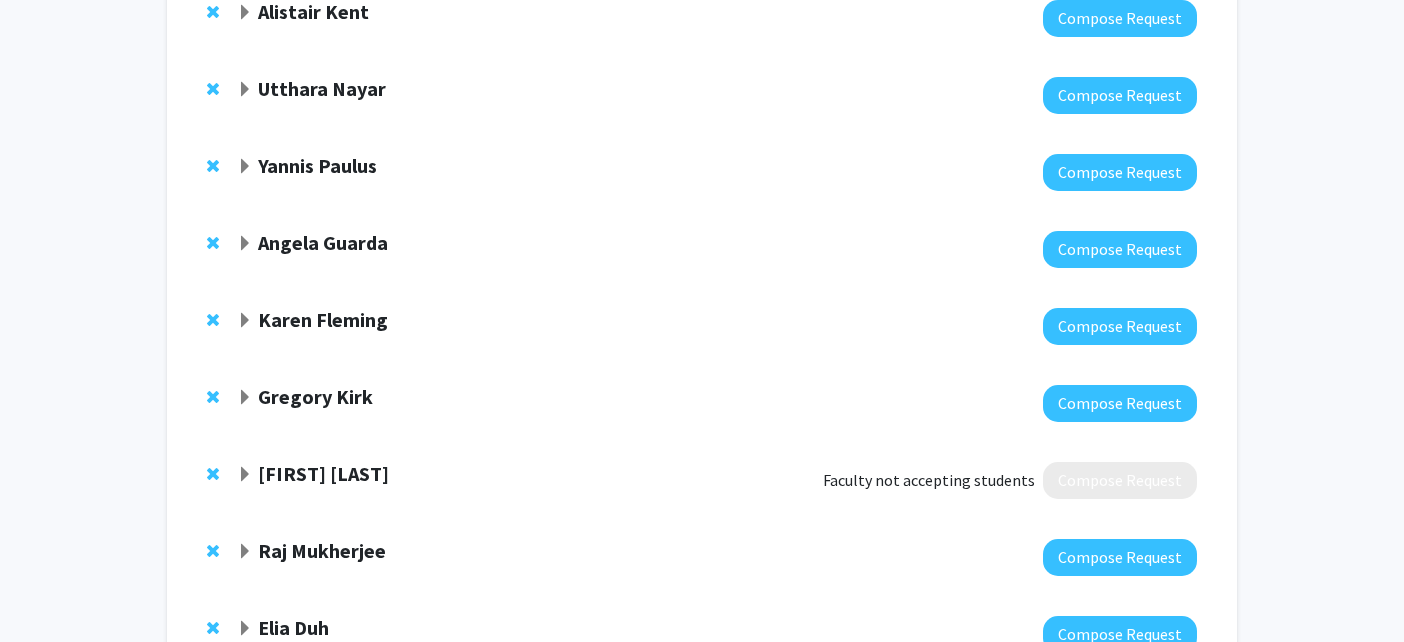 click on "Yannis Paulus" 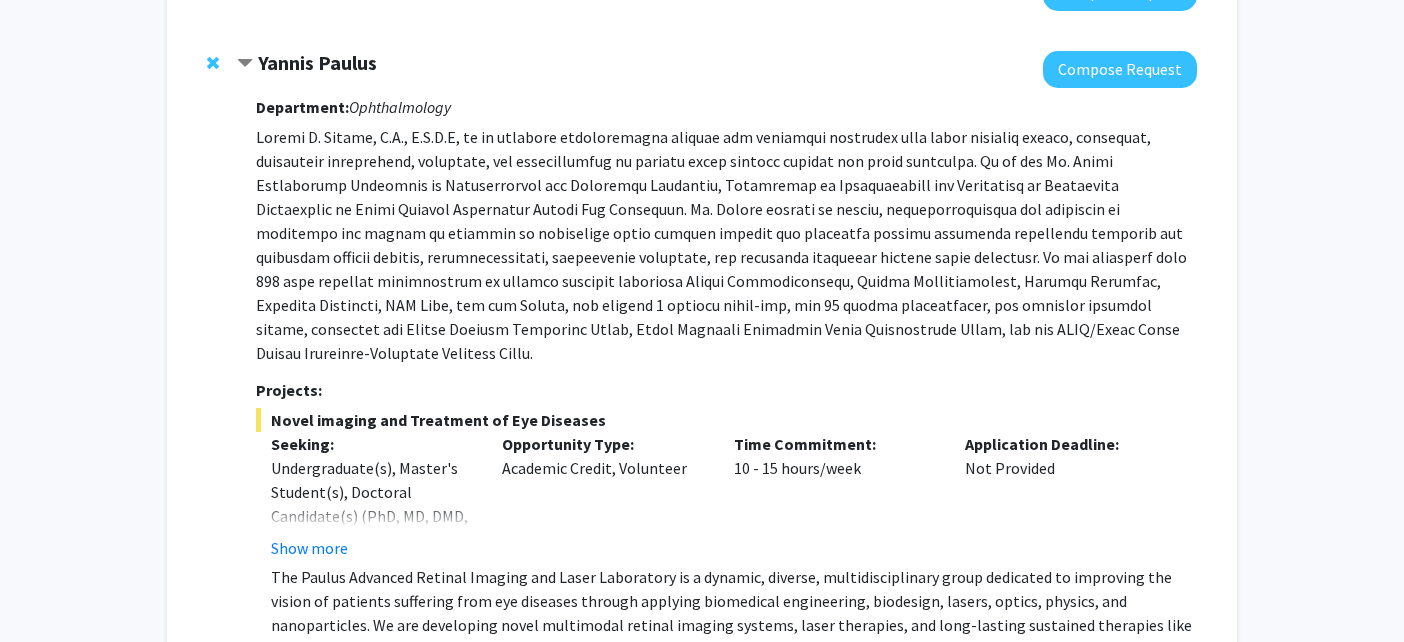click on "Yannis Paulus" 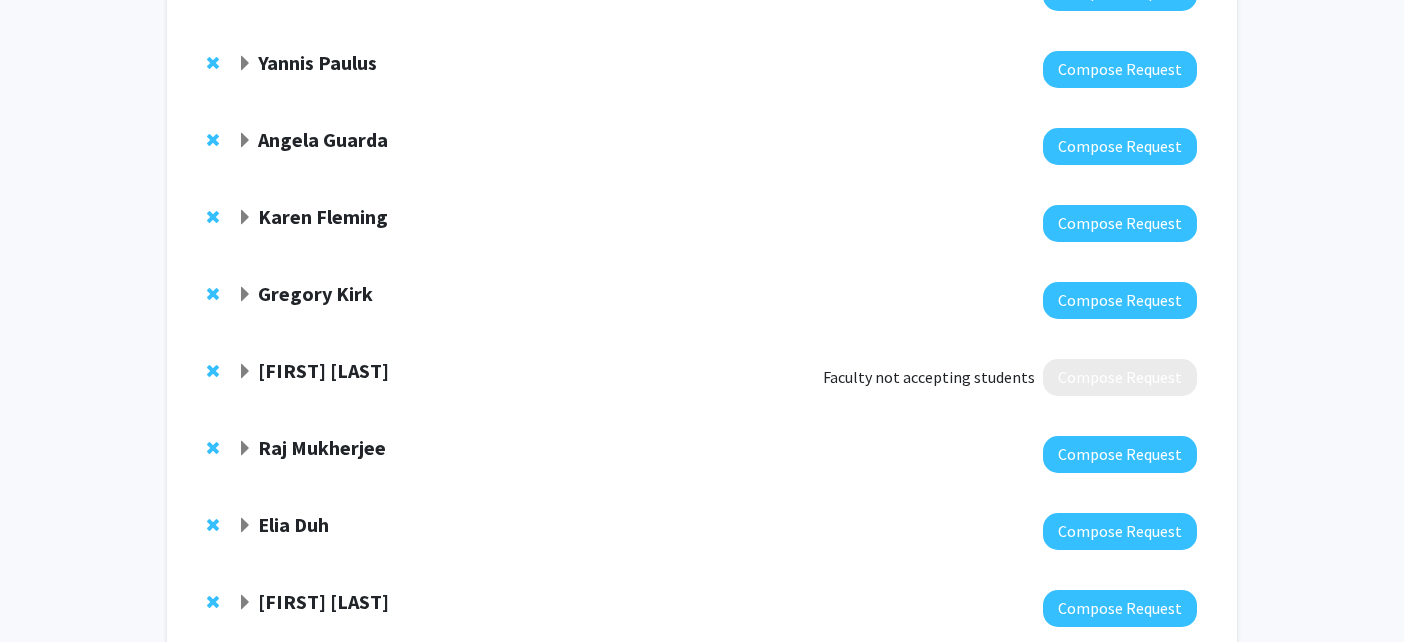 scroll, scrollTop: 665, scrollLeft: 0, axis: vertical 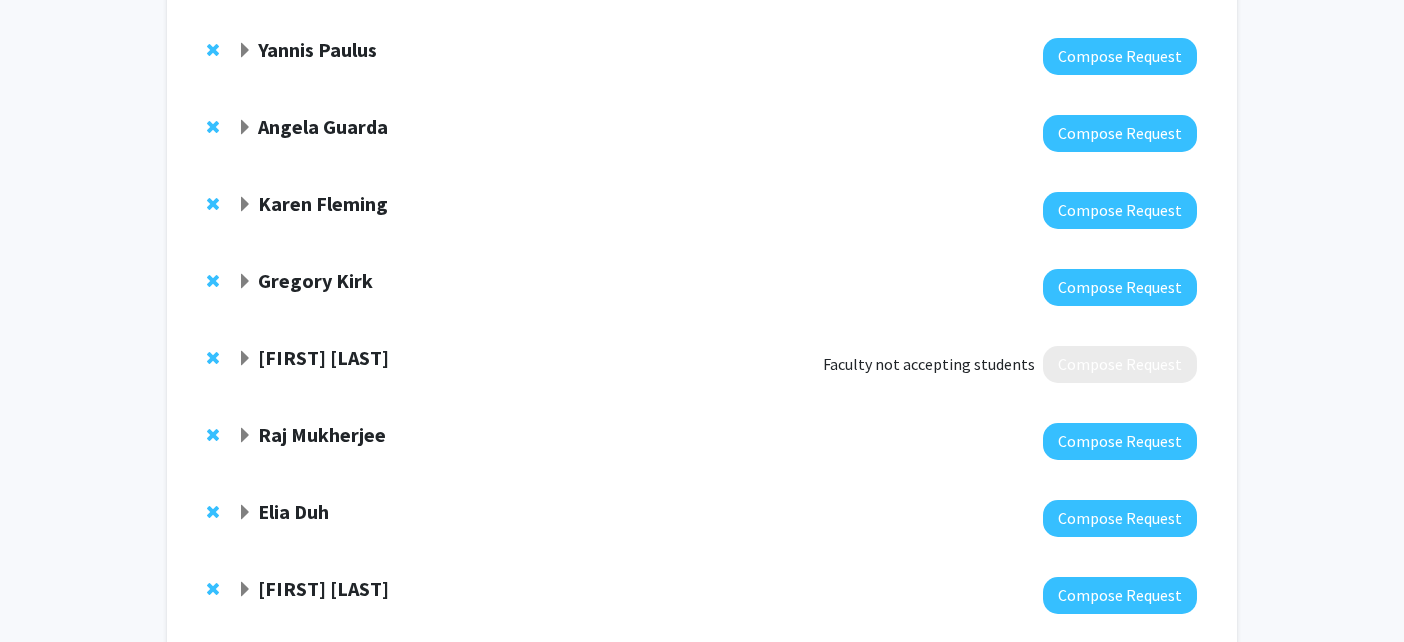 click on "Angela Guarda" 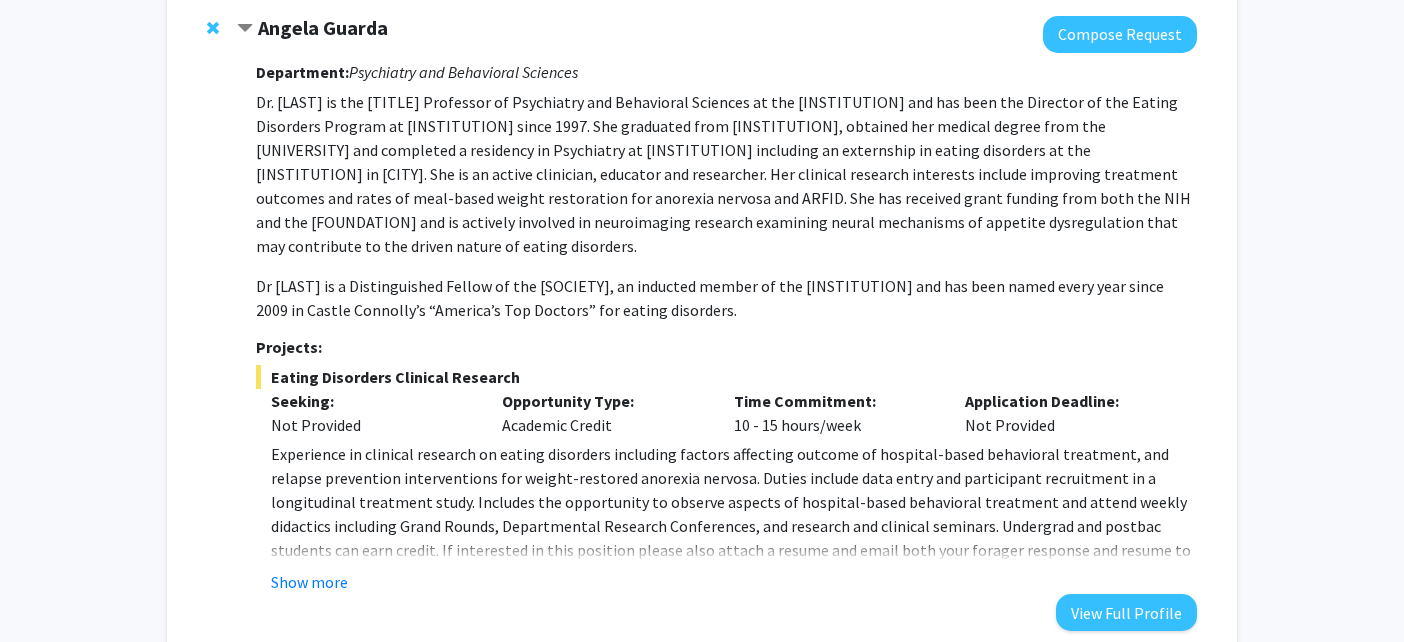 scroll, scrollTop: 777, scrollLeft: 0, axis: vertical 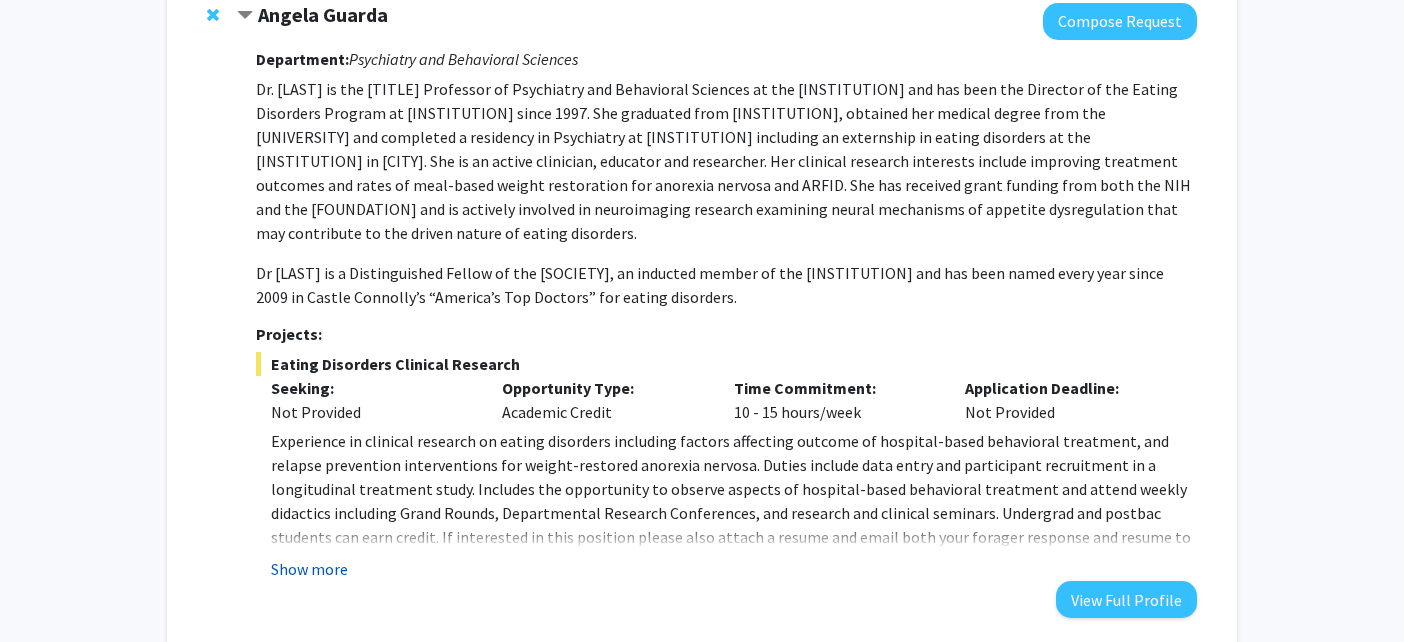 click on "Show more" at bounding box center [309, 569] 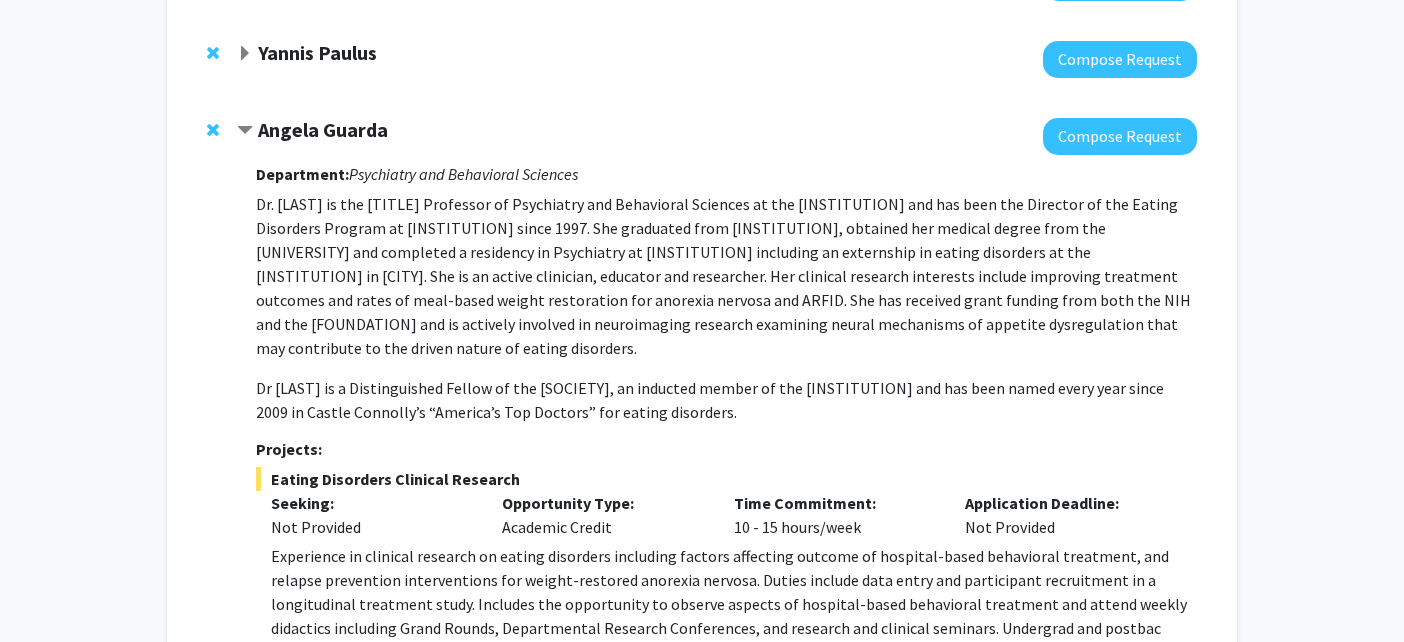scroll, scrollTop: 687, scrollLeft: 0, axis: vertical 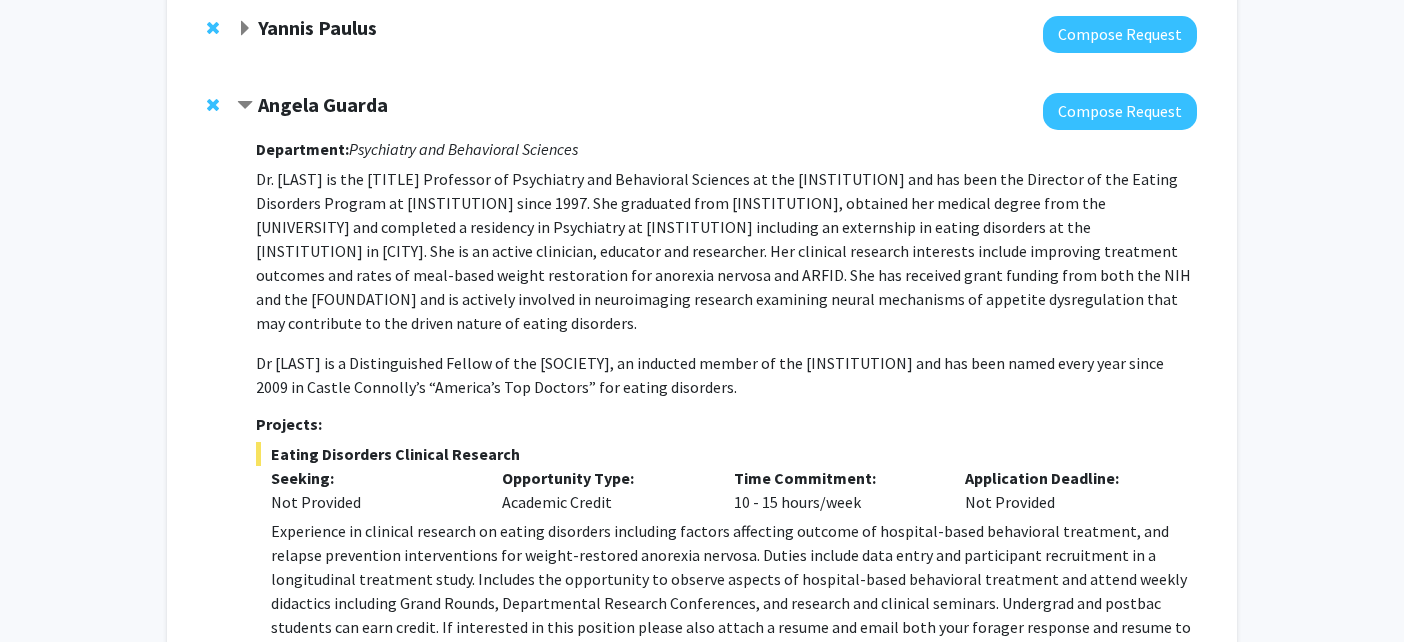 click on "Angela Guarda" 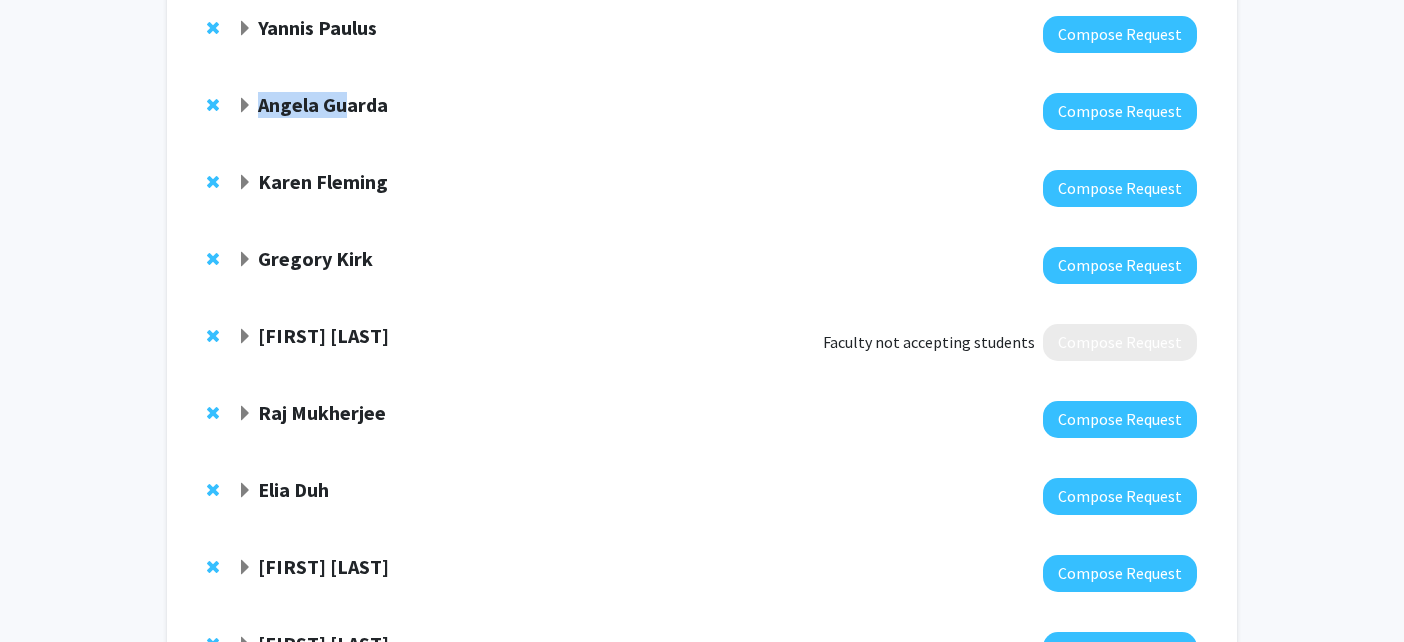 drag, startPoint x: 342, startPoint y: 106, endPoint x: 527, endPoint y: 82, distance: 186.55026 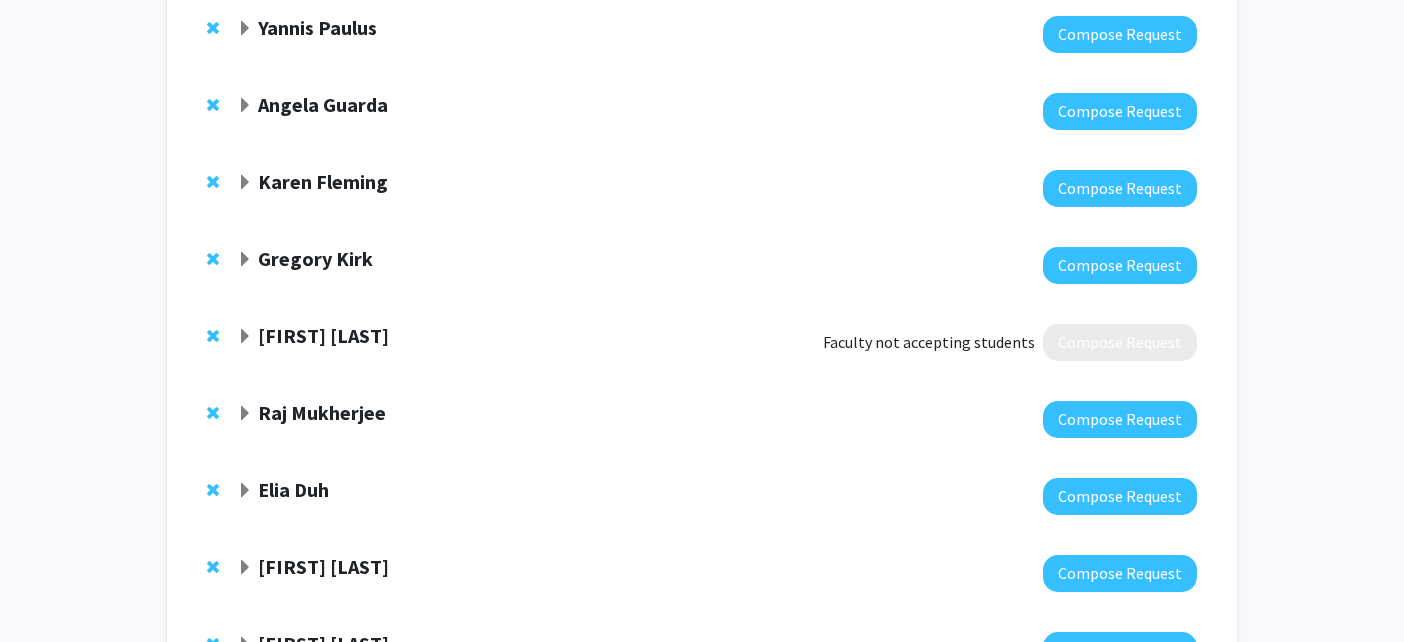 click on "[FIRST] [LAST]  Compose Request" 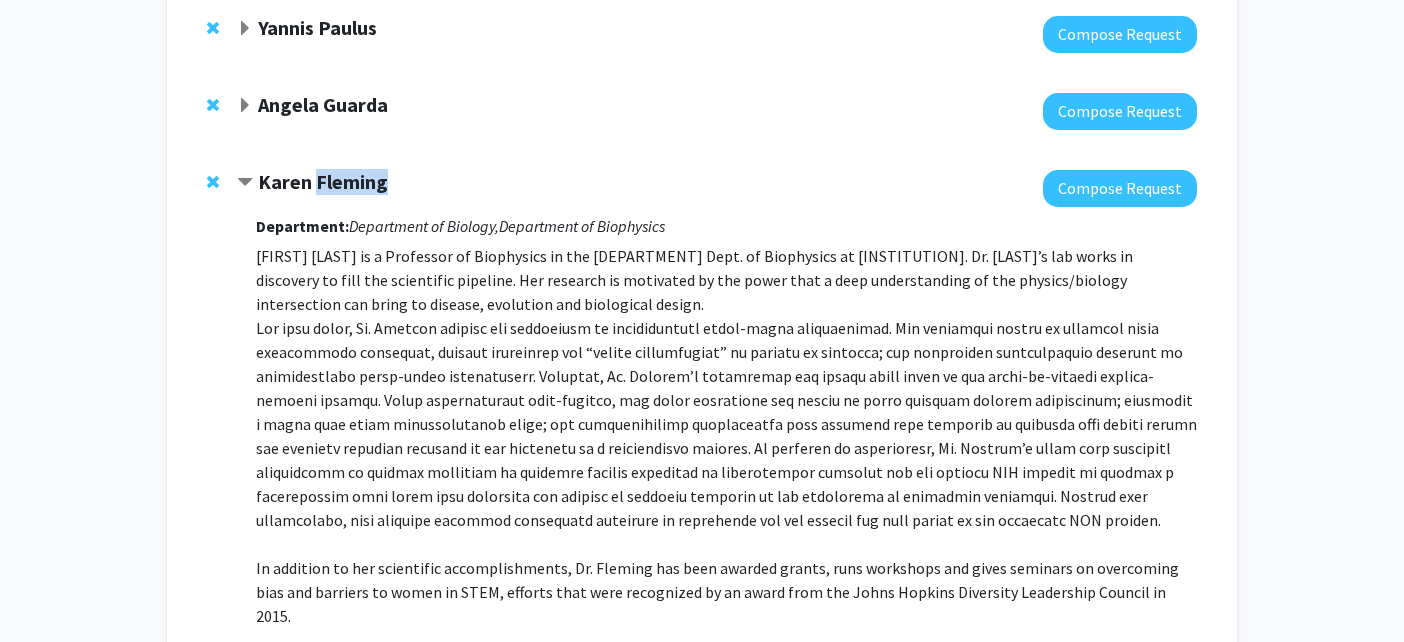 click on "Karen Fleming" 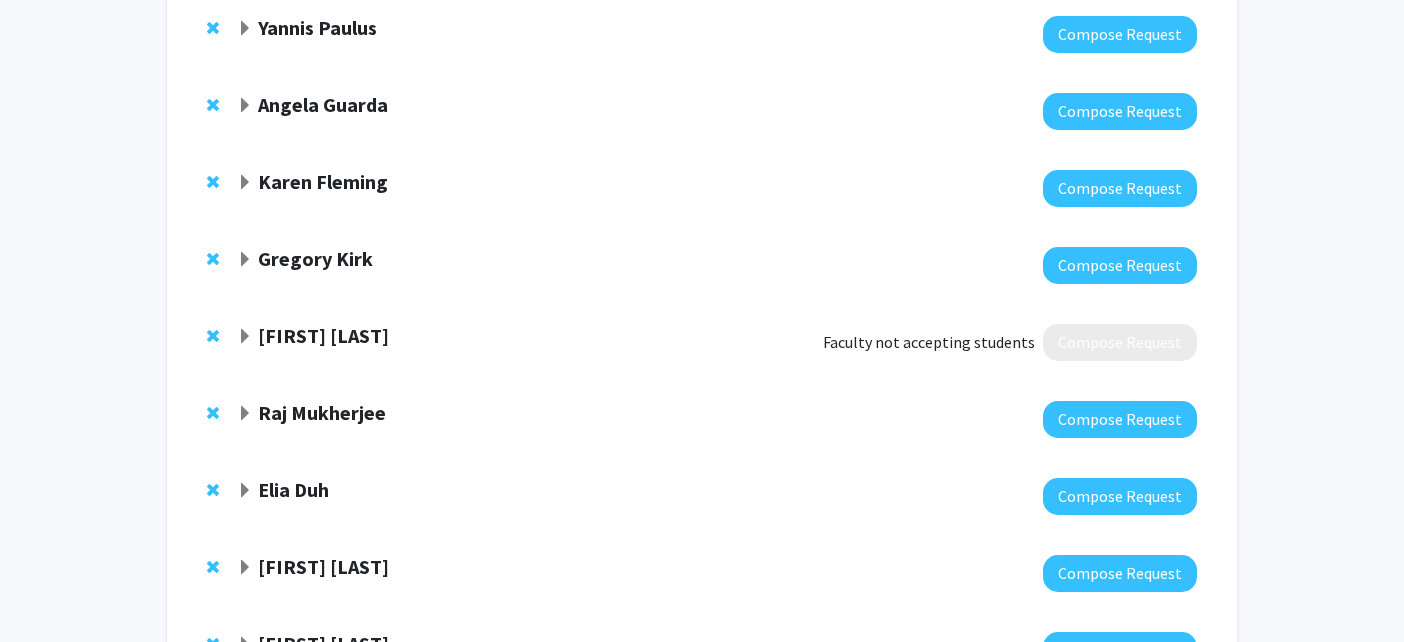 click on "Gregory Kirk" 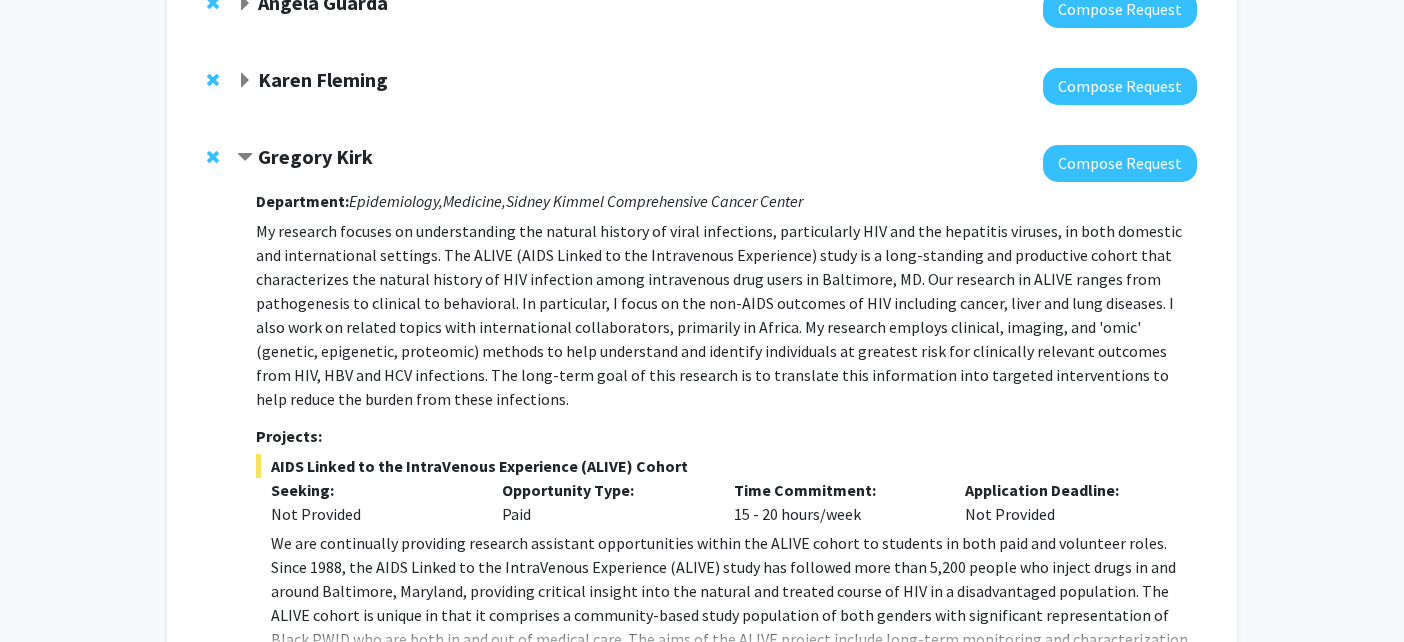 scroll, scrollTop: 1015, scrollLeft: 0, axis: vertical 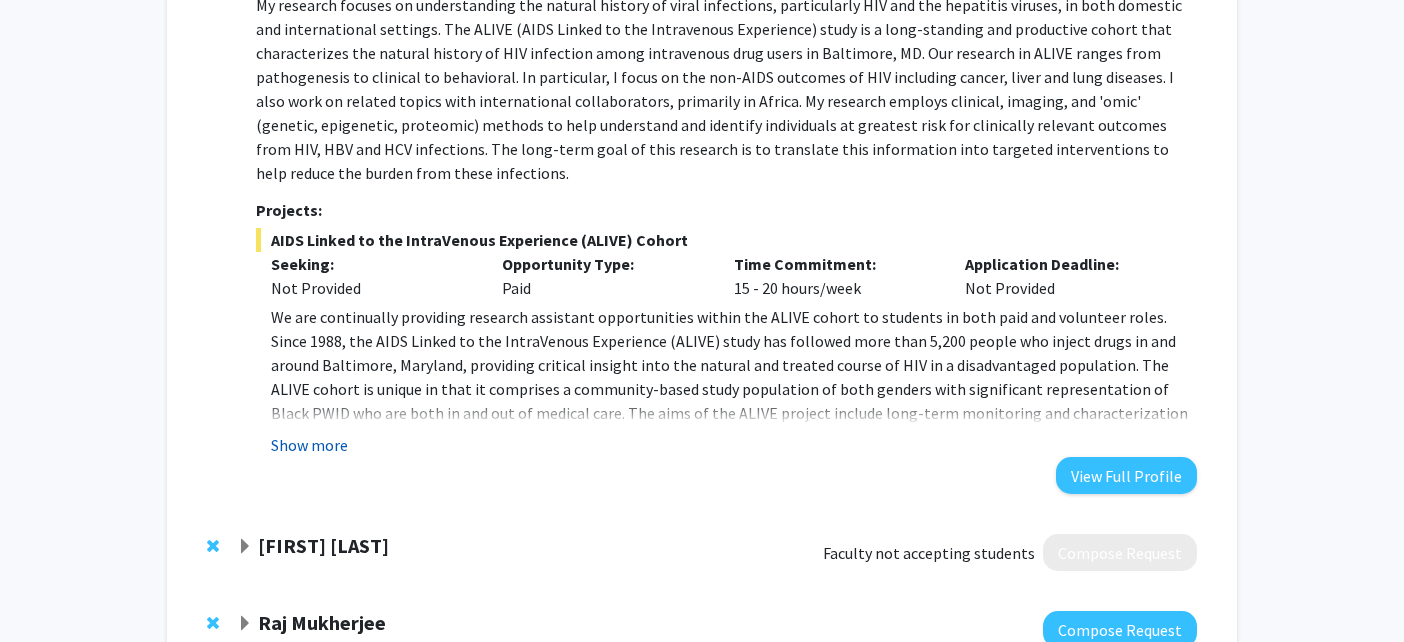 click on "Show more" at bounding box center [309, 445] 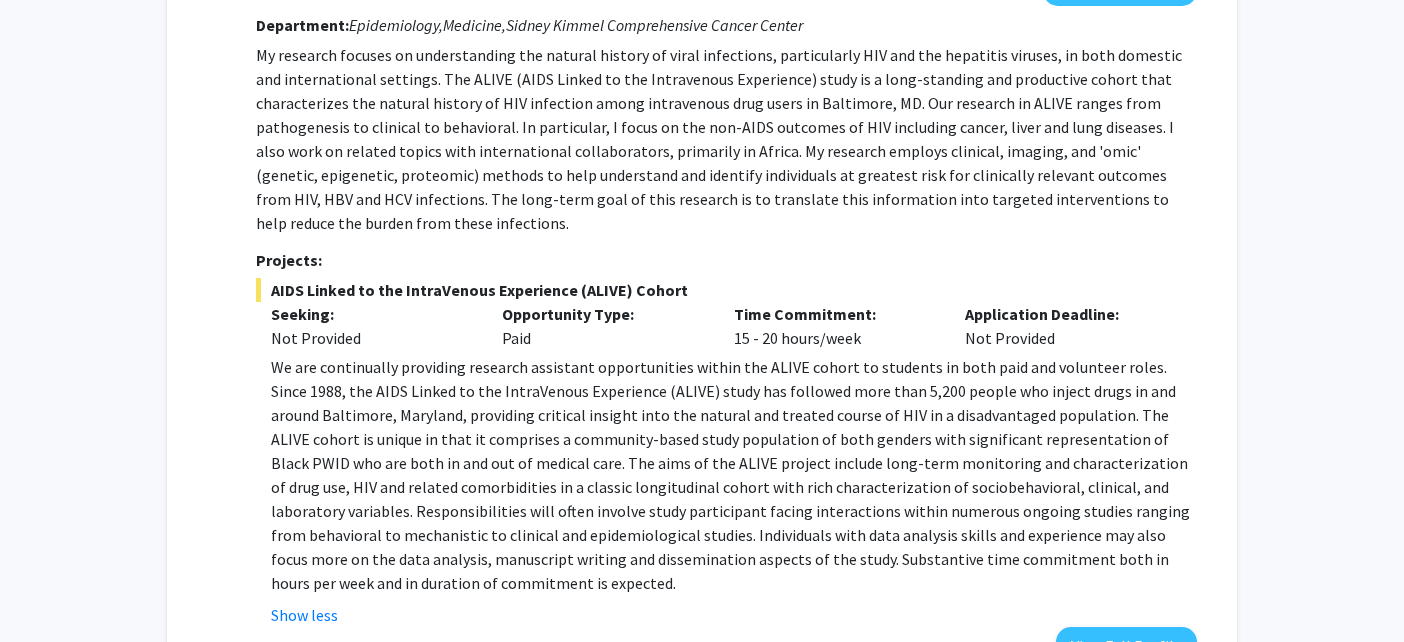 scroll, scrollTop: 952, scrollLeft: 0, axis: vertical 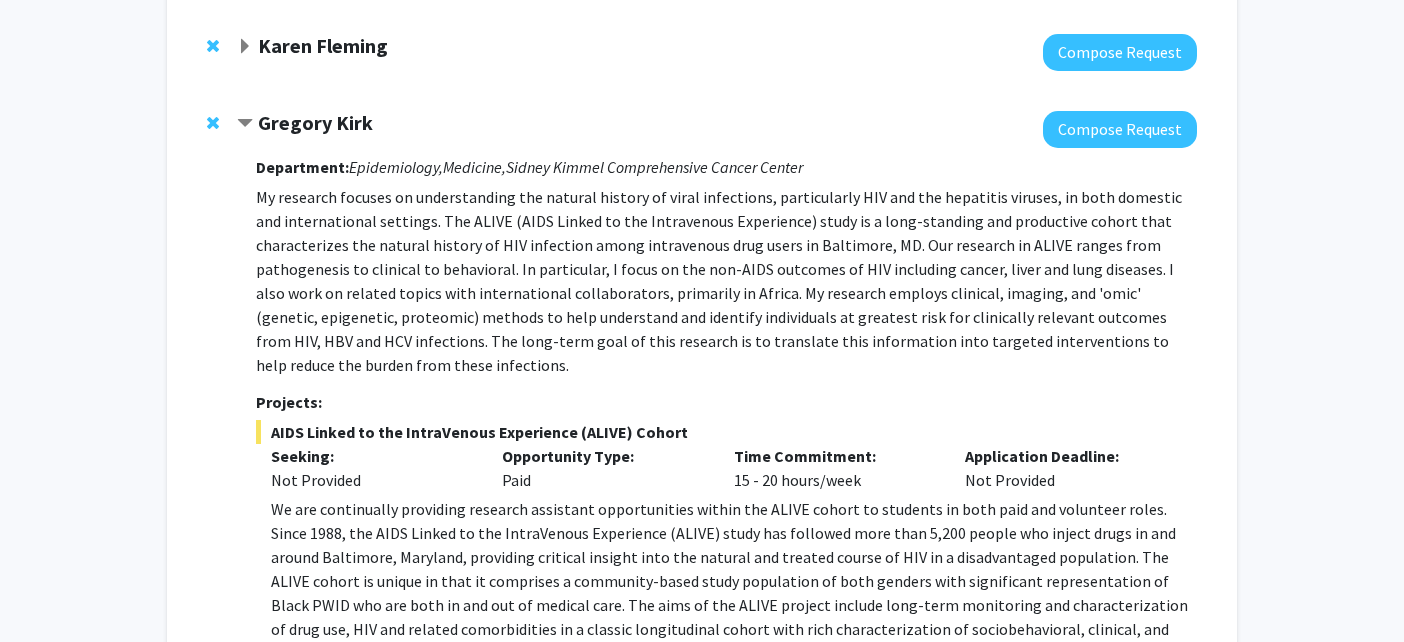 click on "Gregory Kirk" 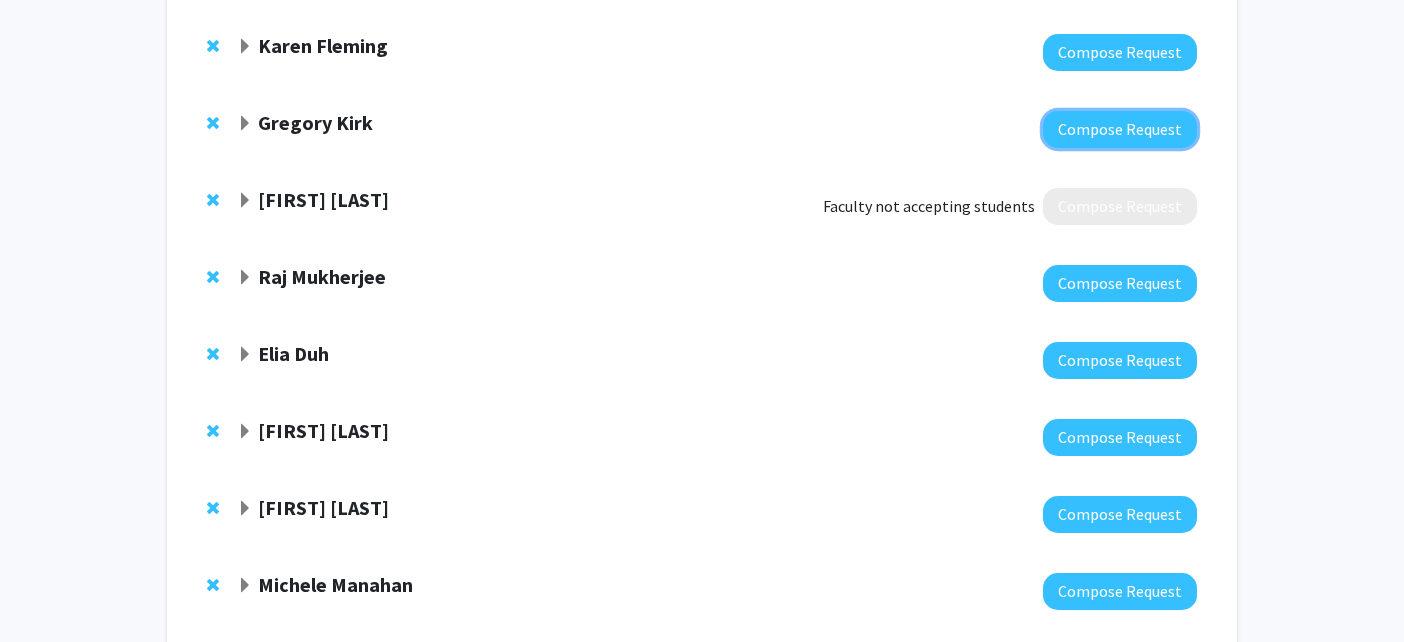 drag, startPoint x: 1090, startPoint y: 121, endPoint x: 1142, endPoint y: 3, distance: 128.9496 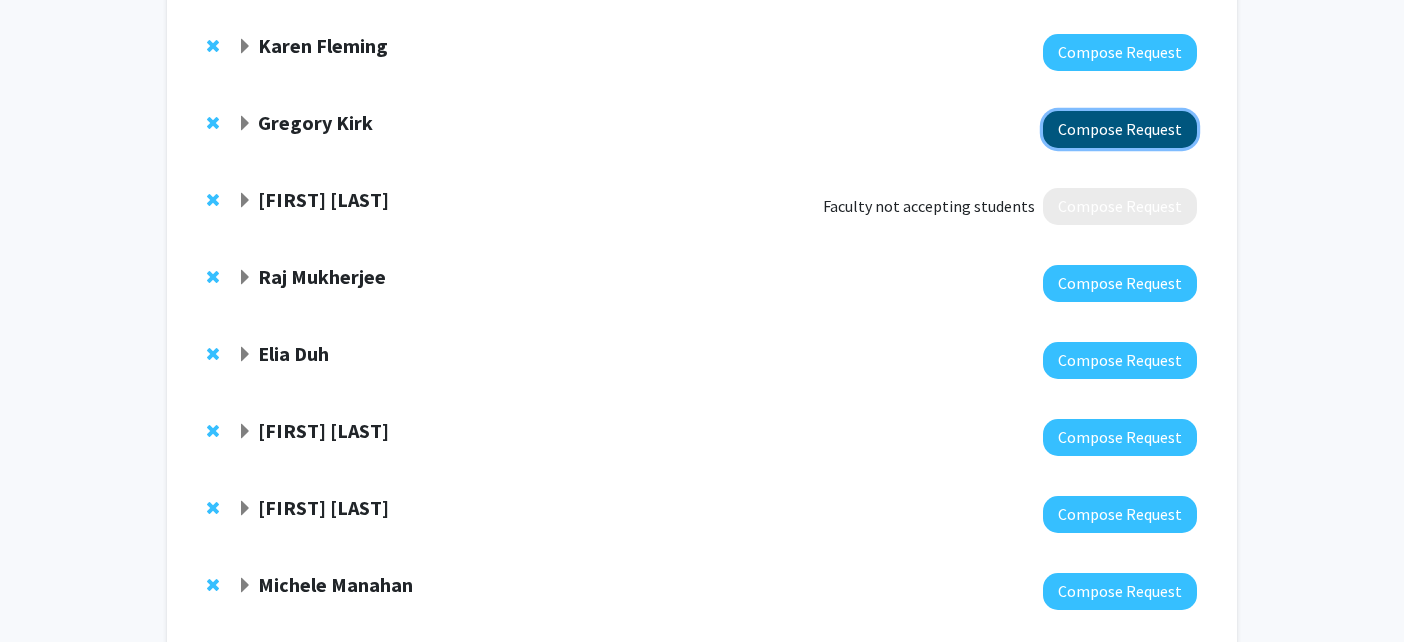 click on "Compose Request" 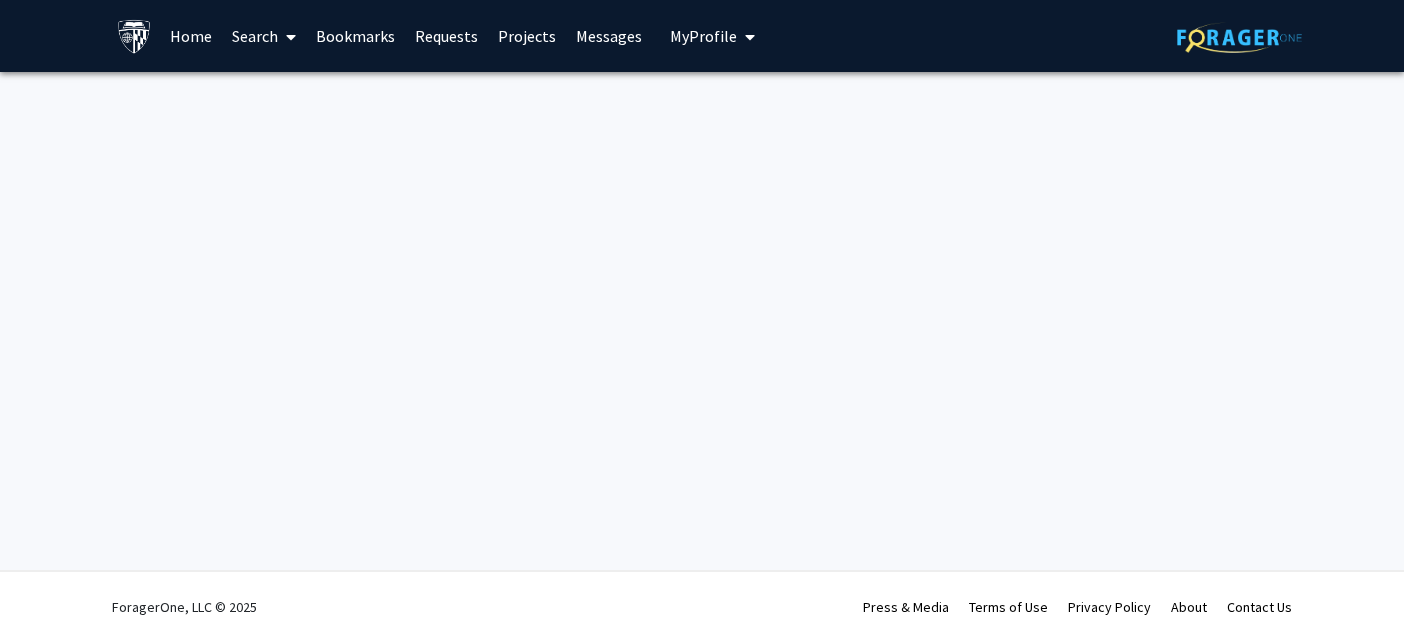 scroll, scrollTop: 0, scrollLeft: 0, axis: both 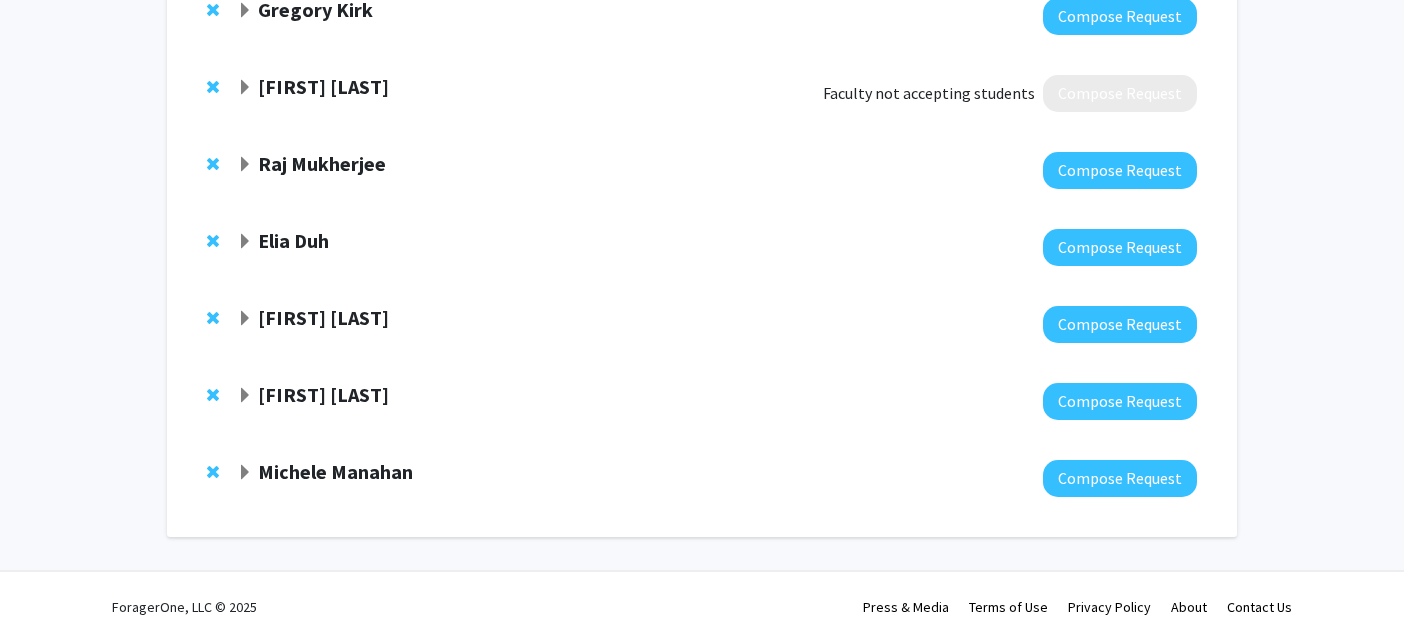 click on "Elia Duh" 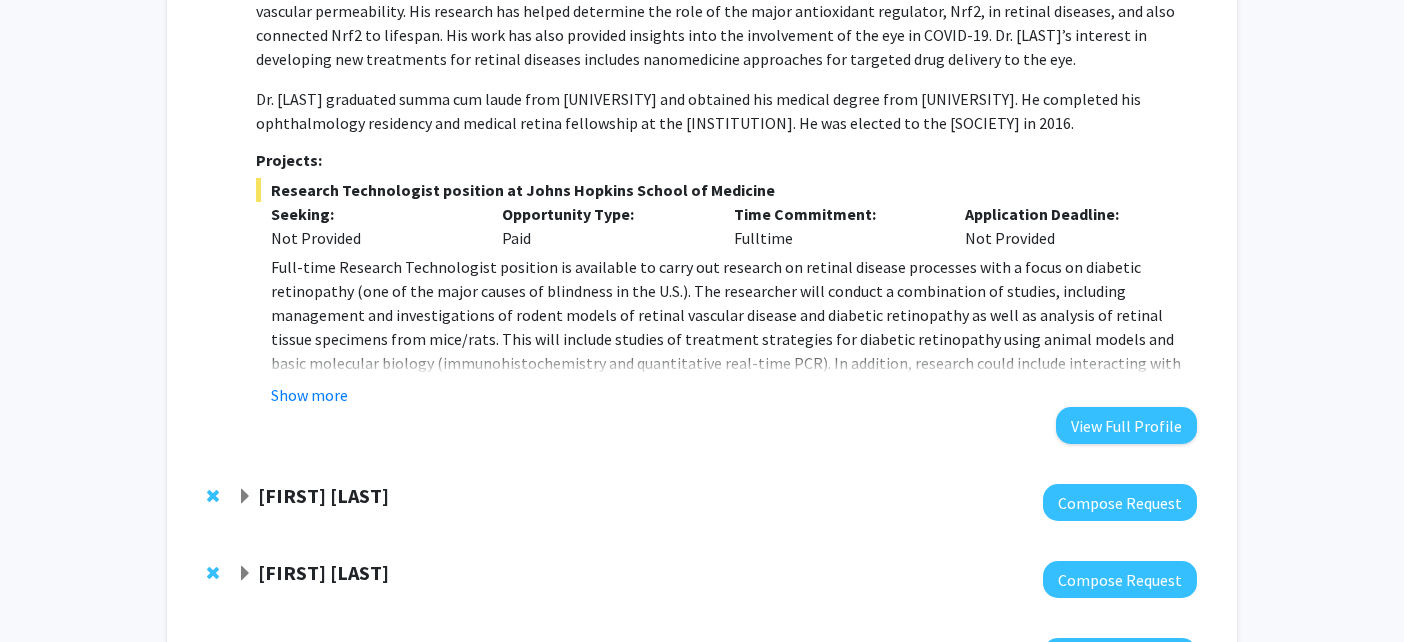 scroll, scrollTop: 1439, scrollLeft: 0, axis: vertical 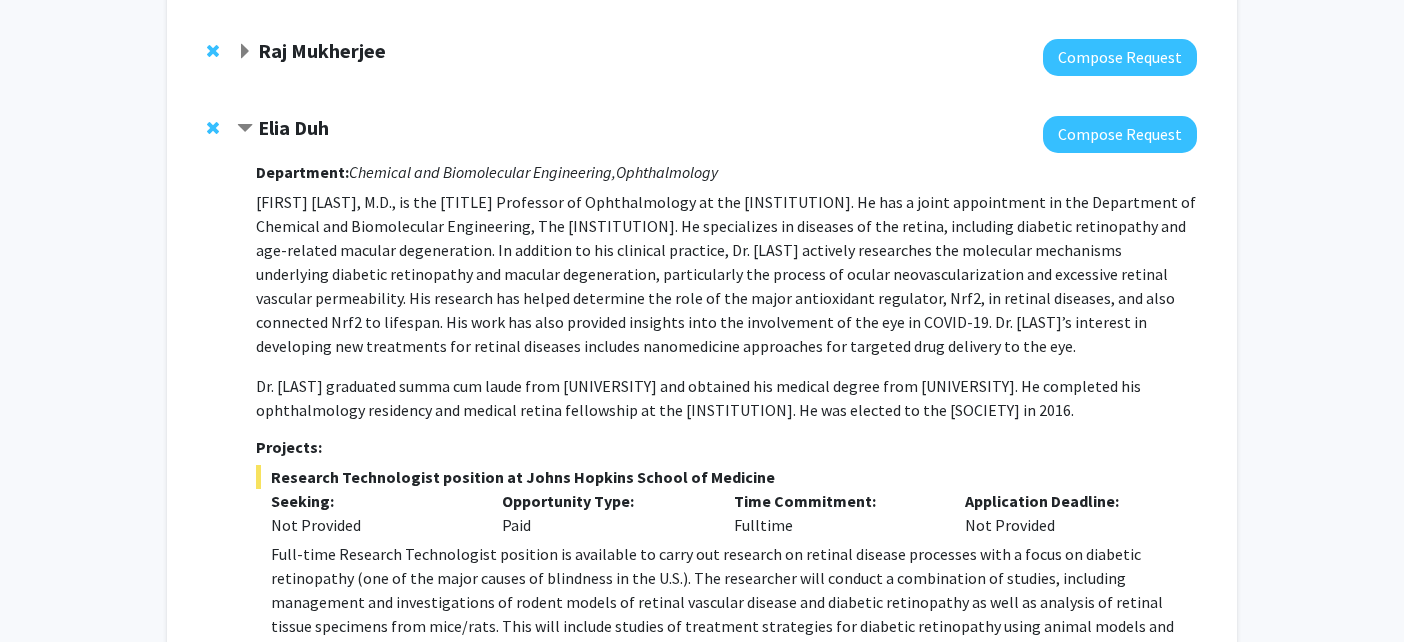 click on "Elia Duh" 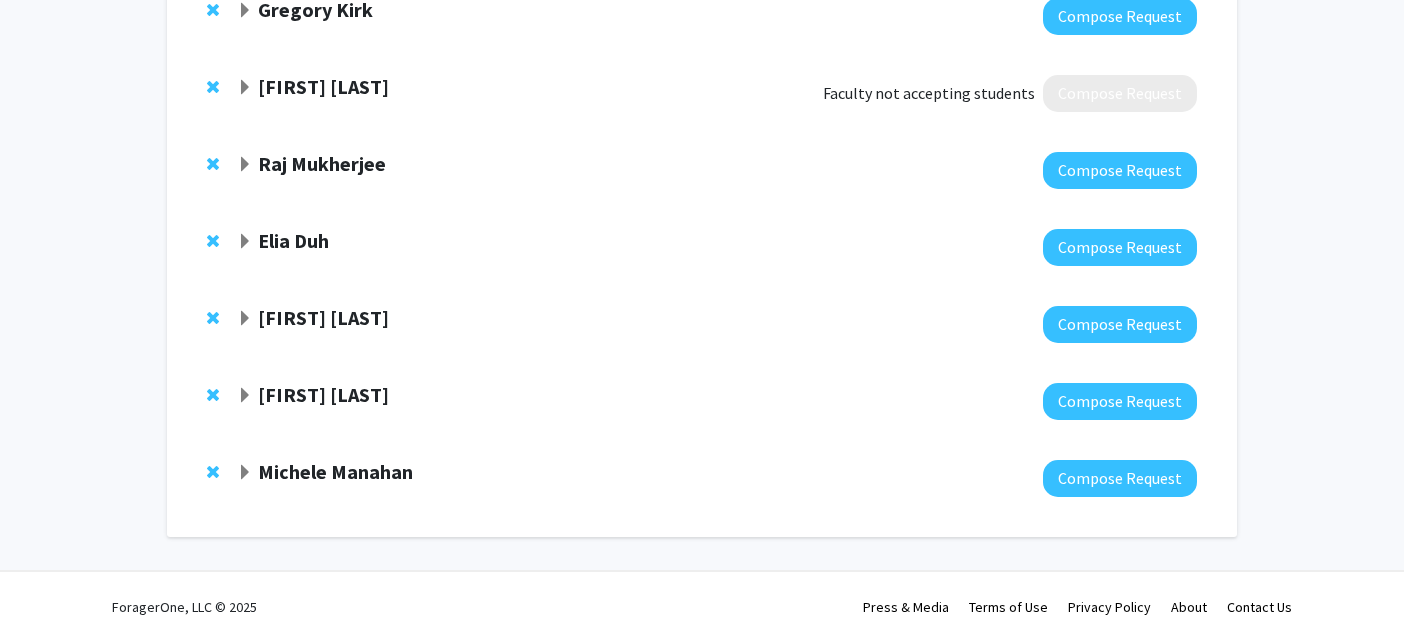 scroll, scrollTop: 936, scrollLeft: 0, axis: vertical 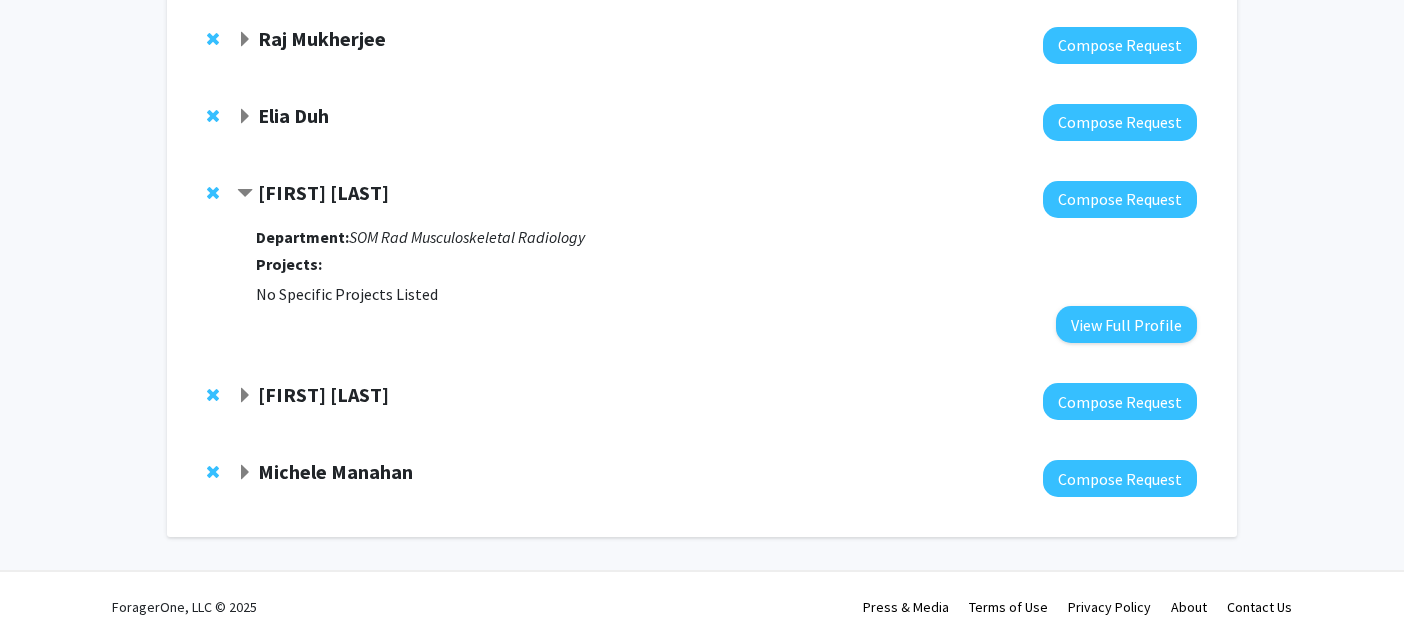 click on "[FIRST] [LAST]  Compose Request  Department:  [DEPARTMENT] [DEPARTMENT]  Projects:  No Specific Projects Listed   View Full Profile" 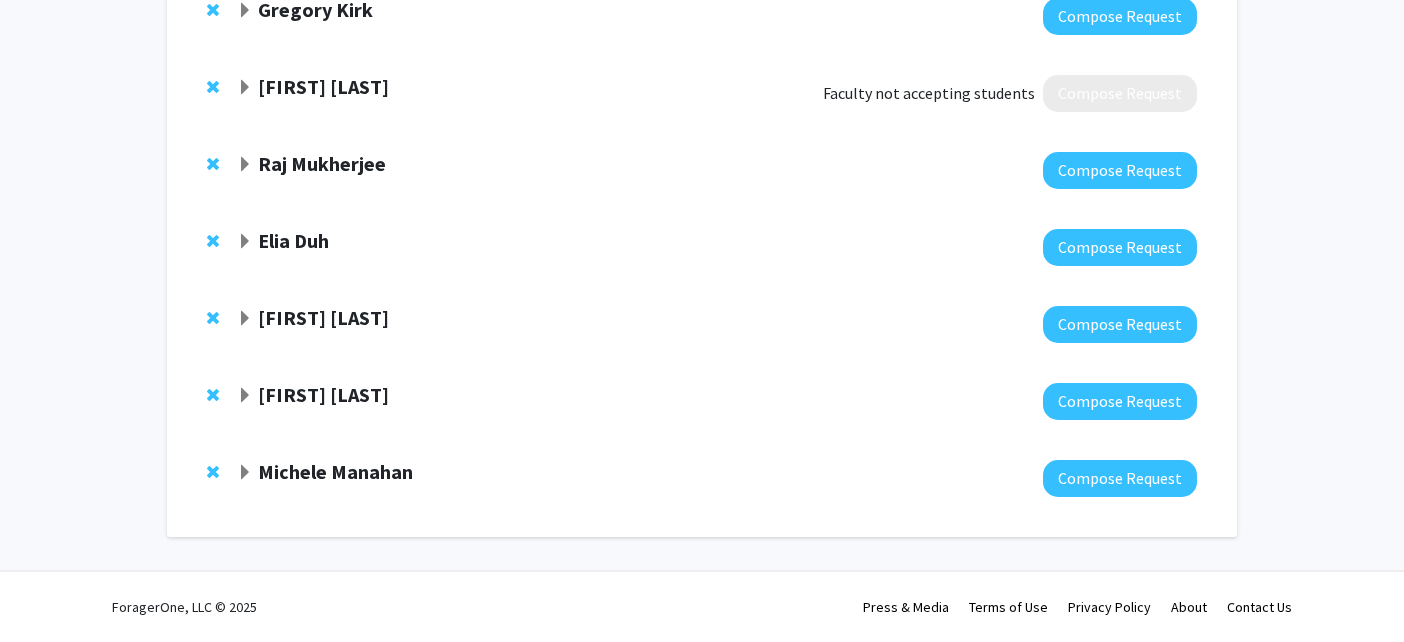 click on "[FIRST] [LAST]" 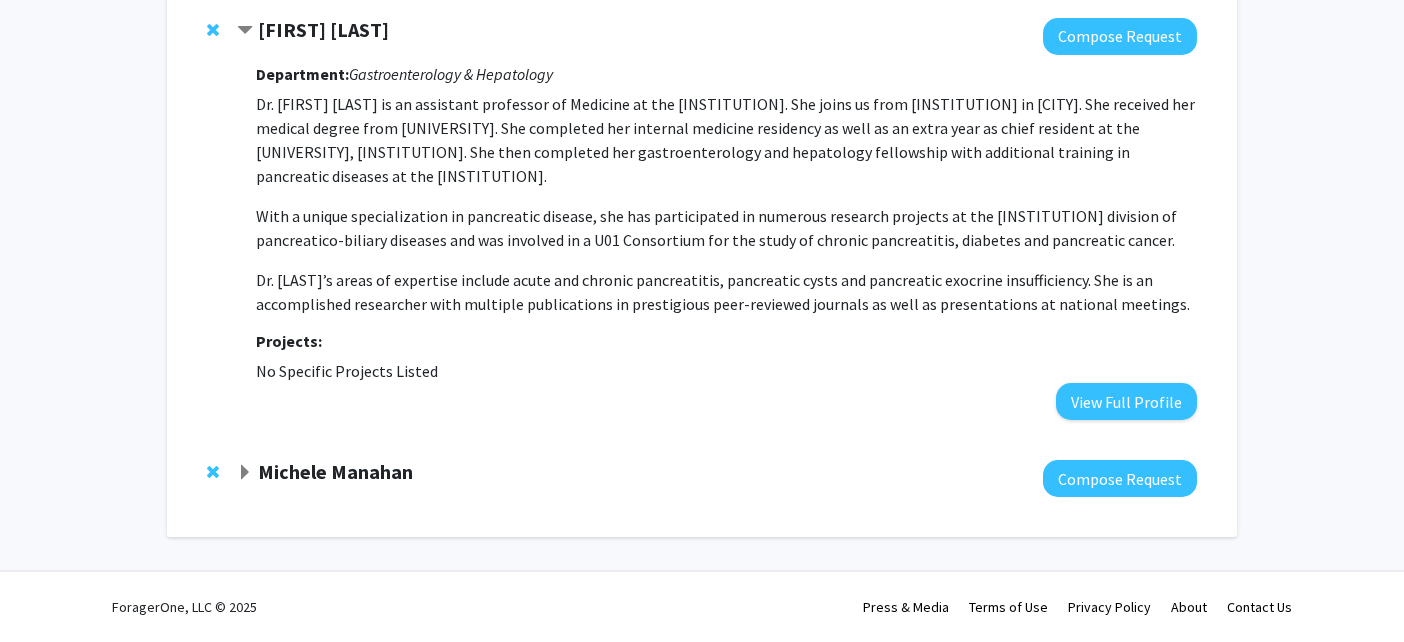 scroll, scrollTop: 1210, scrollLeft: 0, axis: vertical 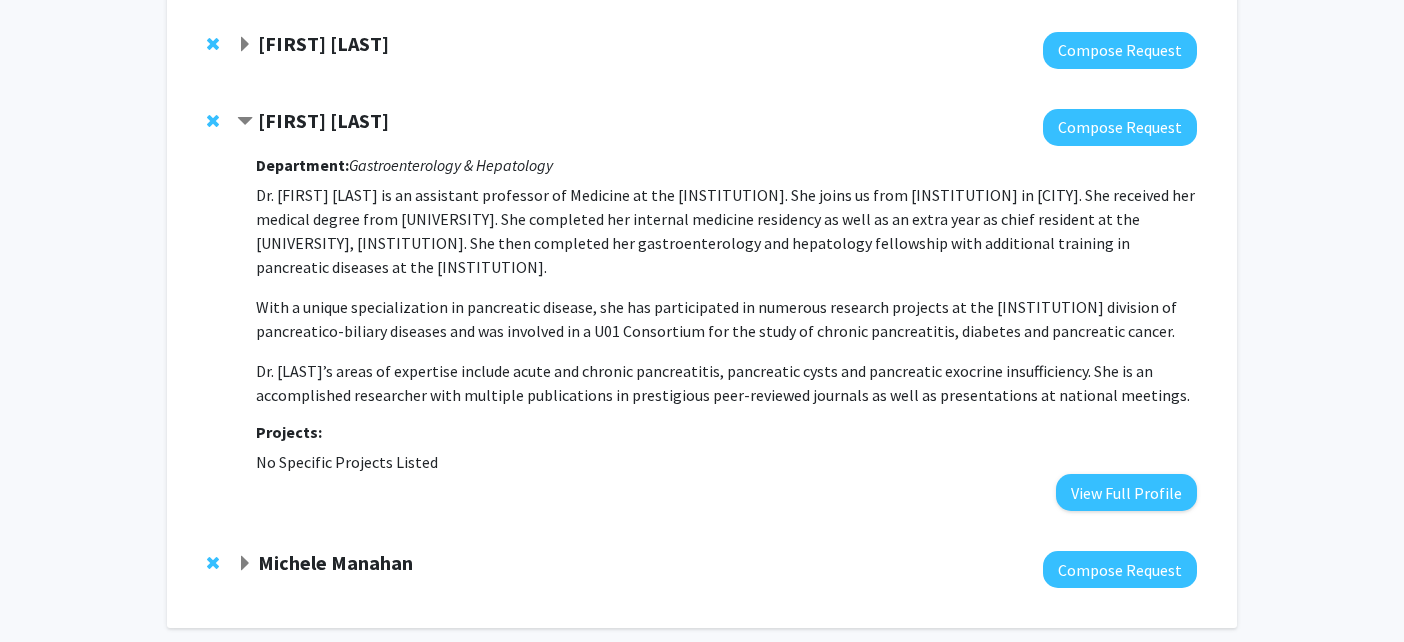 click on "[FIRST] [LAST]" 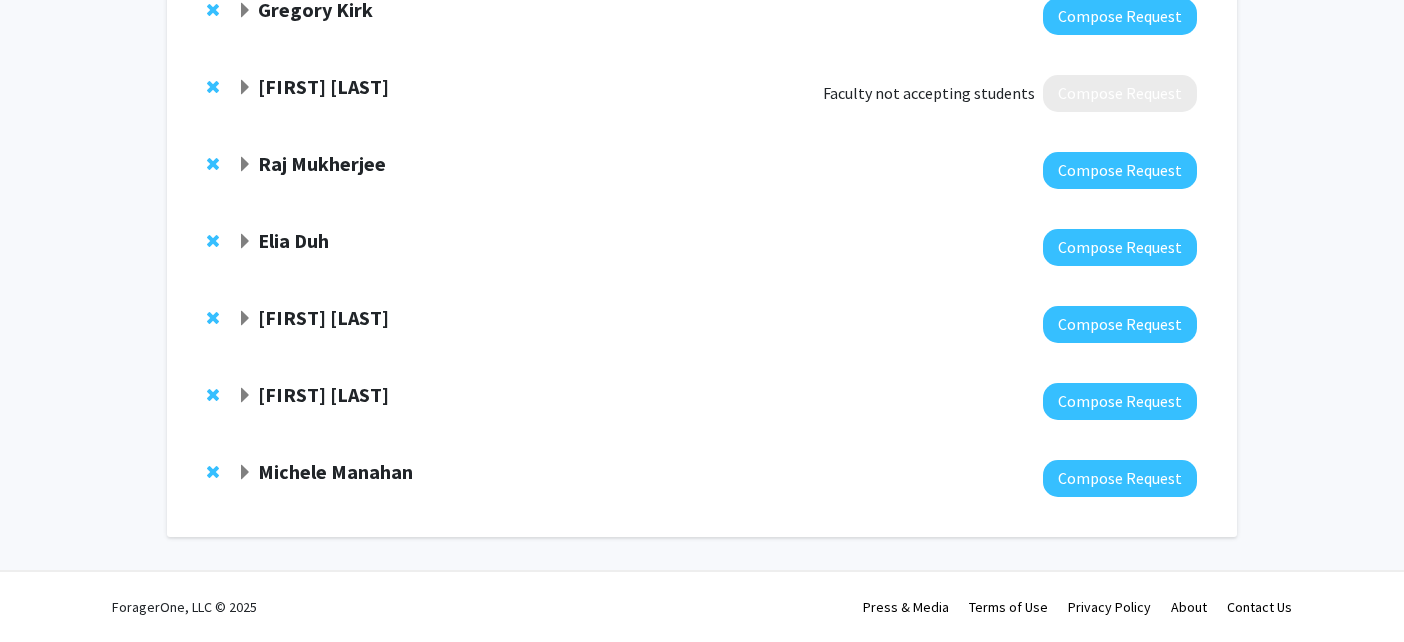 click on "[FIRST] [LAST]  Compose Request" 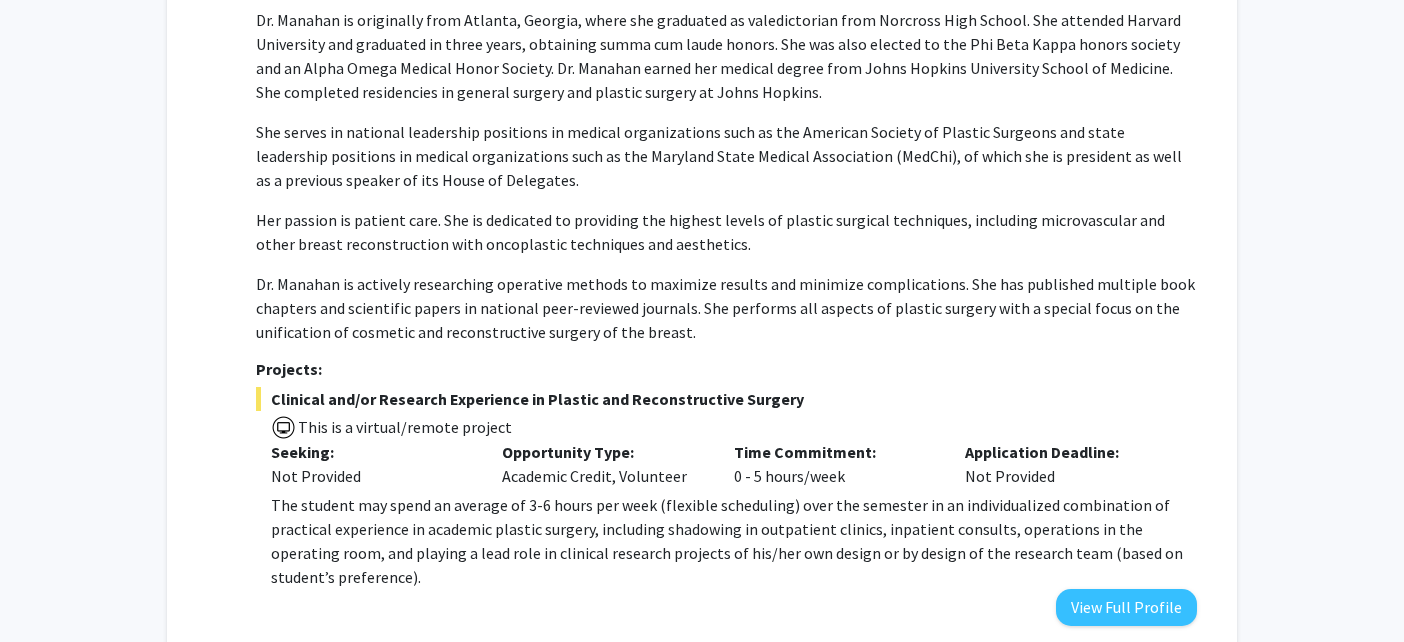 scroll, scrollTop: 1539, scrollLeft: 0, axis: vertical 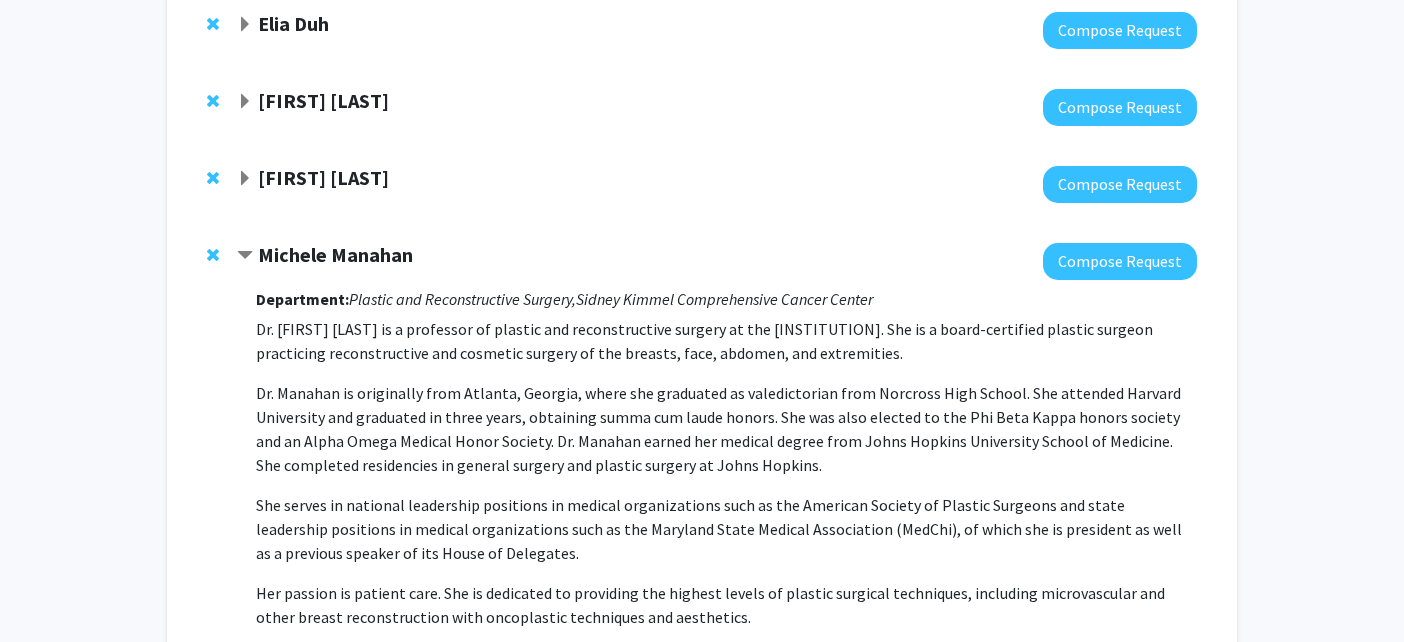 click on "Michele Manahan" 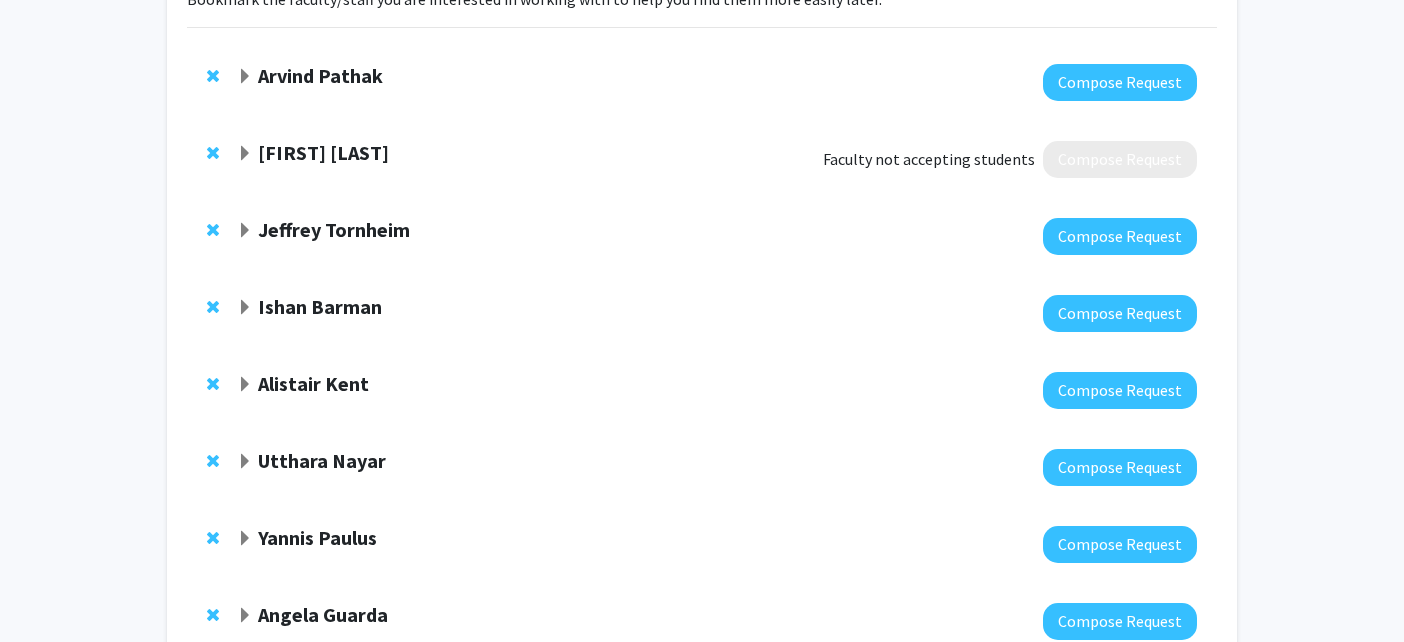 scroll, scrollTop: 179, scrollLeft: 0, axis: vertical 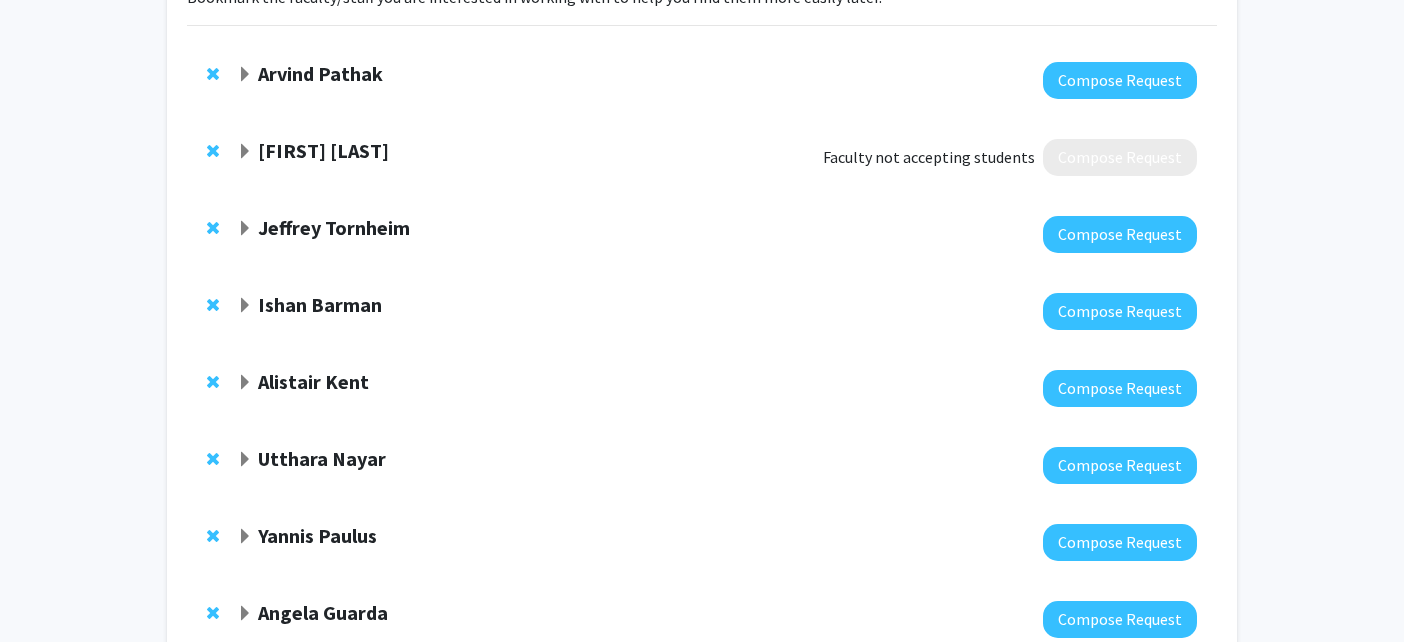 click on "Jeffrey Tornheim" 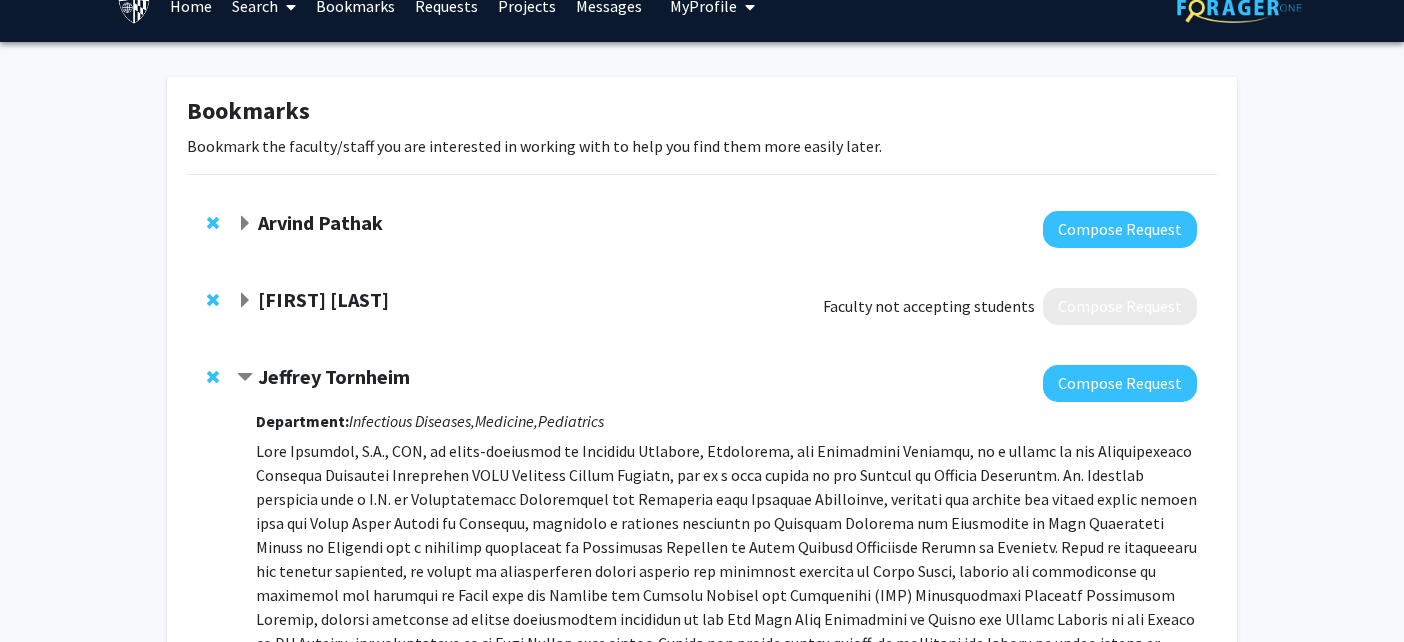 scroll, scrollTop: 43, scrollLeft: 0, axis: vertical 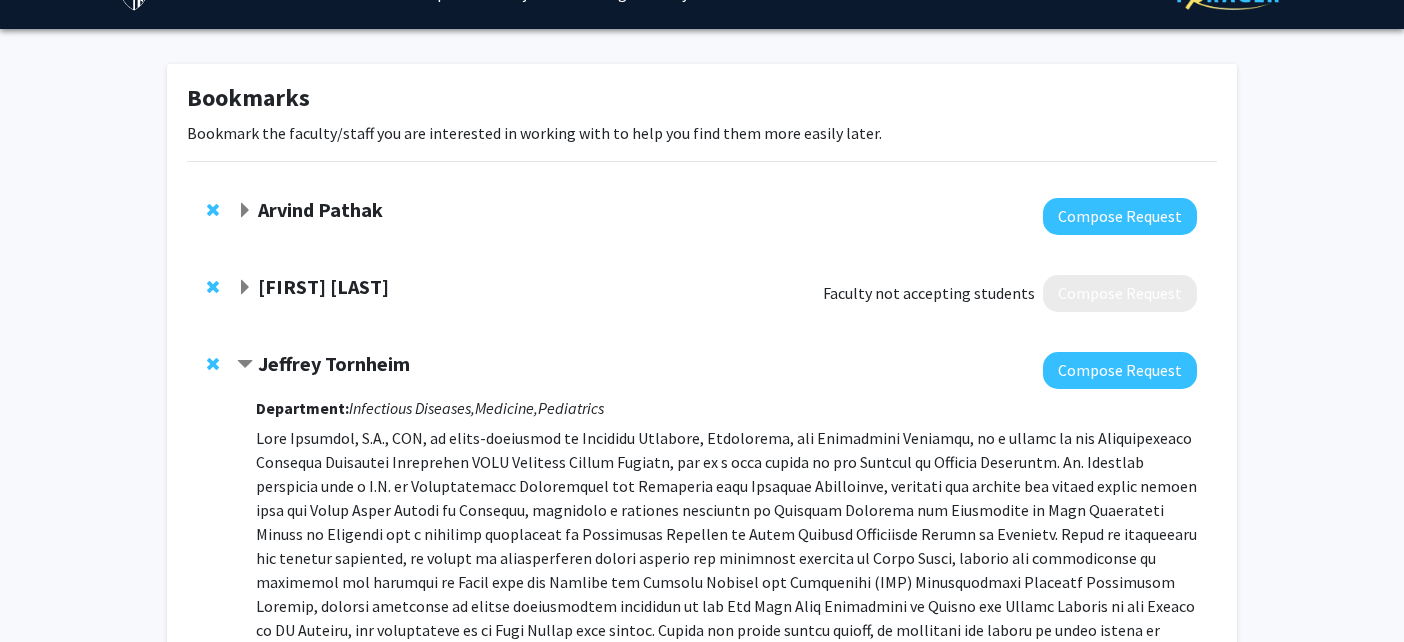 click on "[FIRST] [LAST]  Compose Request  Department:  [DEPARTMENT],    [DEPARTMENT],    [DEPARTMENT]  Projects:  [PROJECT]  Seeking: Not Provided Opportunity Type:  Volunteer  Time Commitment:  10 - 15 hours/week  Application Deadline:  Not Provided  Intensive observational cohort of MDR- and XDR-TB patients with serial monitoring of clinical features, psychosocial characteristics, drug treatment, treatment-associated side effects, and laboratory and radiographic findings. This project offers a wide range of potential subgroup analysis for publication. Opportunities for data analysis and manuscript preparation. Minimum 6-12 month commitment to ensure a meaningful experience.  GWAS of Mycobacterium tuberculosis   This is a virtual/remote project  Seeking: Not Provided Opportunity Type:  Volunteer  Time Commitment:  10 - 15 hours/week  Application Deadline:  Not Provided   Determining the molecular clock of MDR-TB during susceptiblity-guided treatment  Seeking: Not Provided Opportunity Type: Time Commitment:" 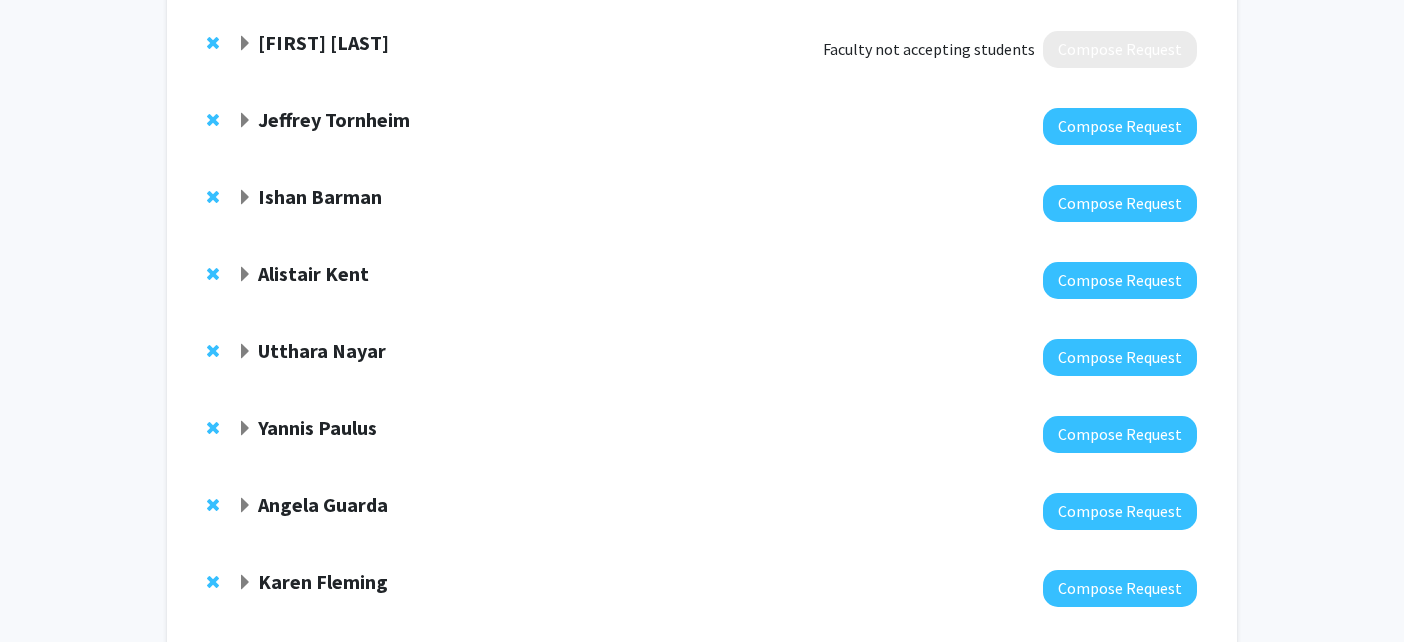scroll, scrollTop: 298, scrollLeft: 0, axis: vertical 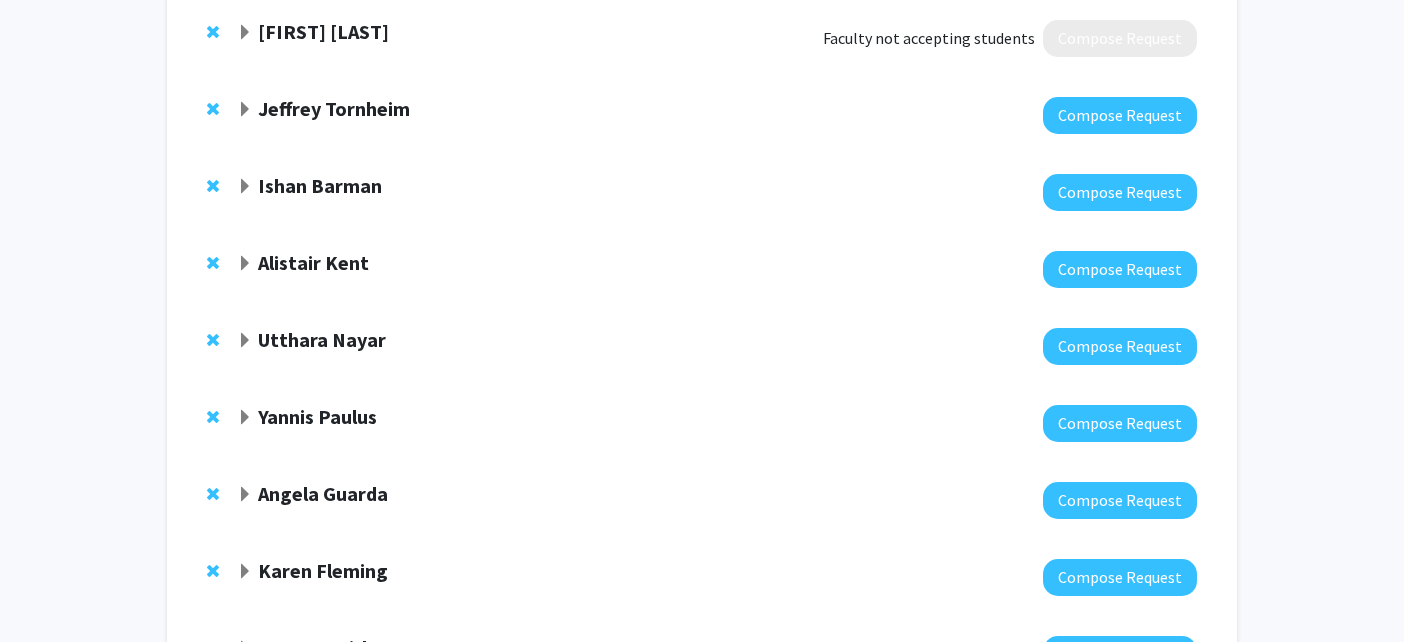 click on "Ishan Barman" 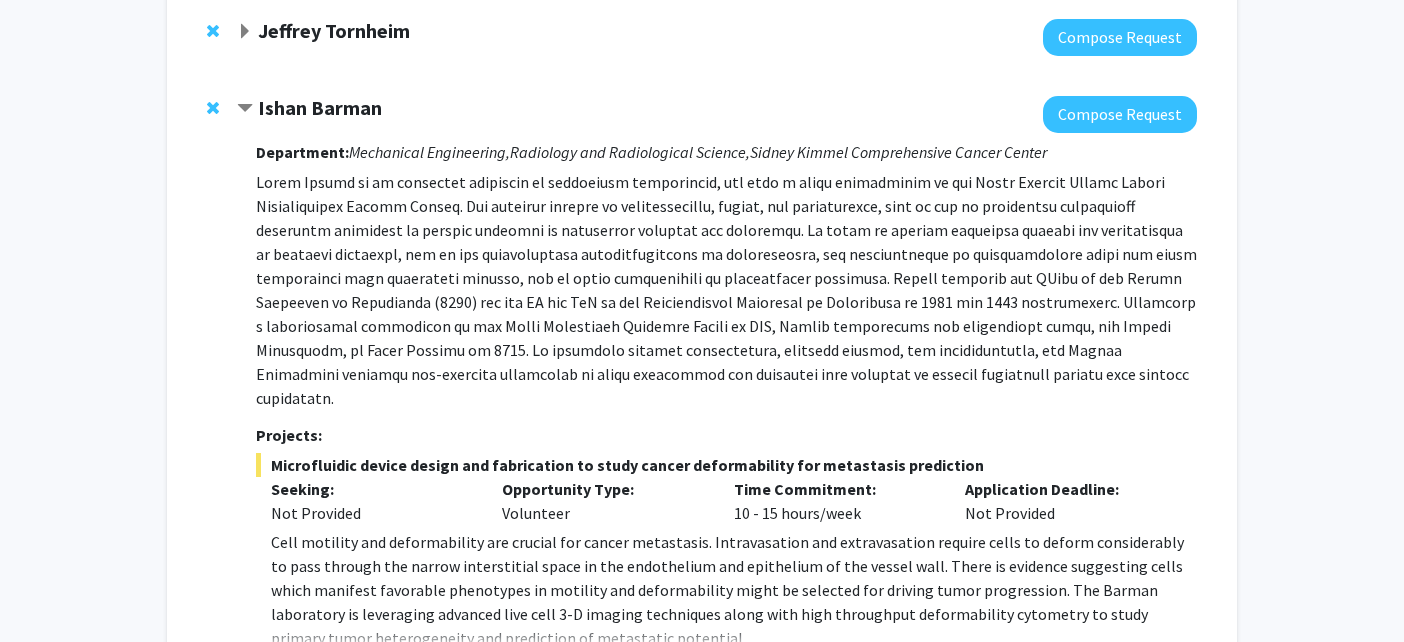scroll, scrollTop: 377, scrollLeft: 0, axis: vertical 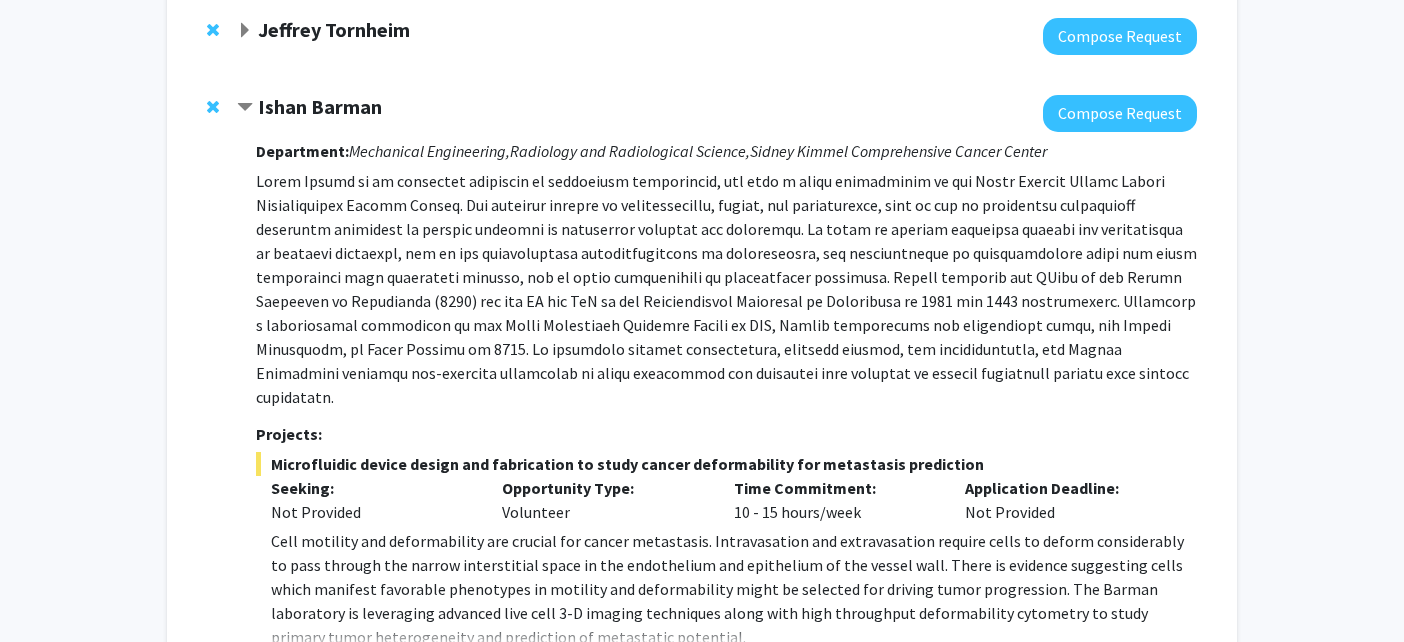 click 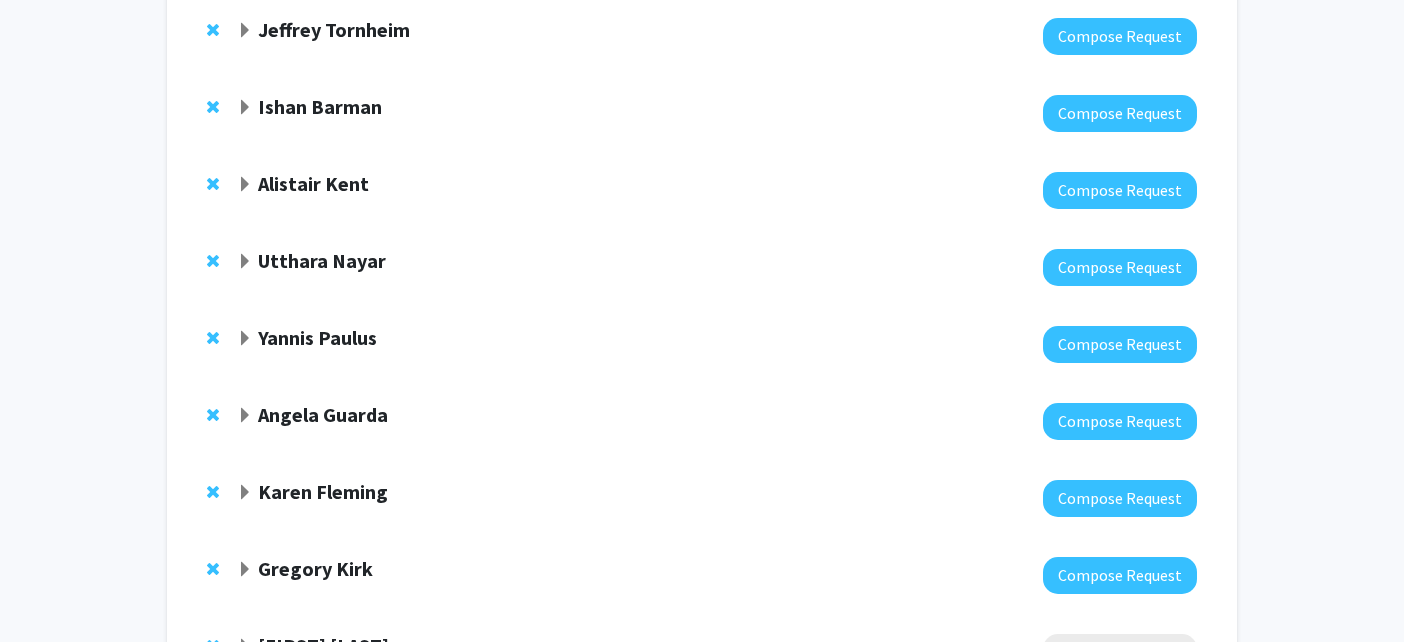click on "Alistair Kent" 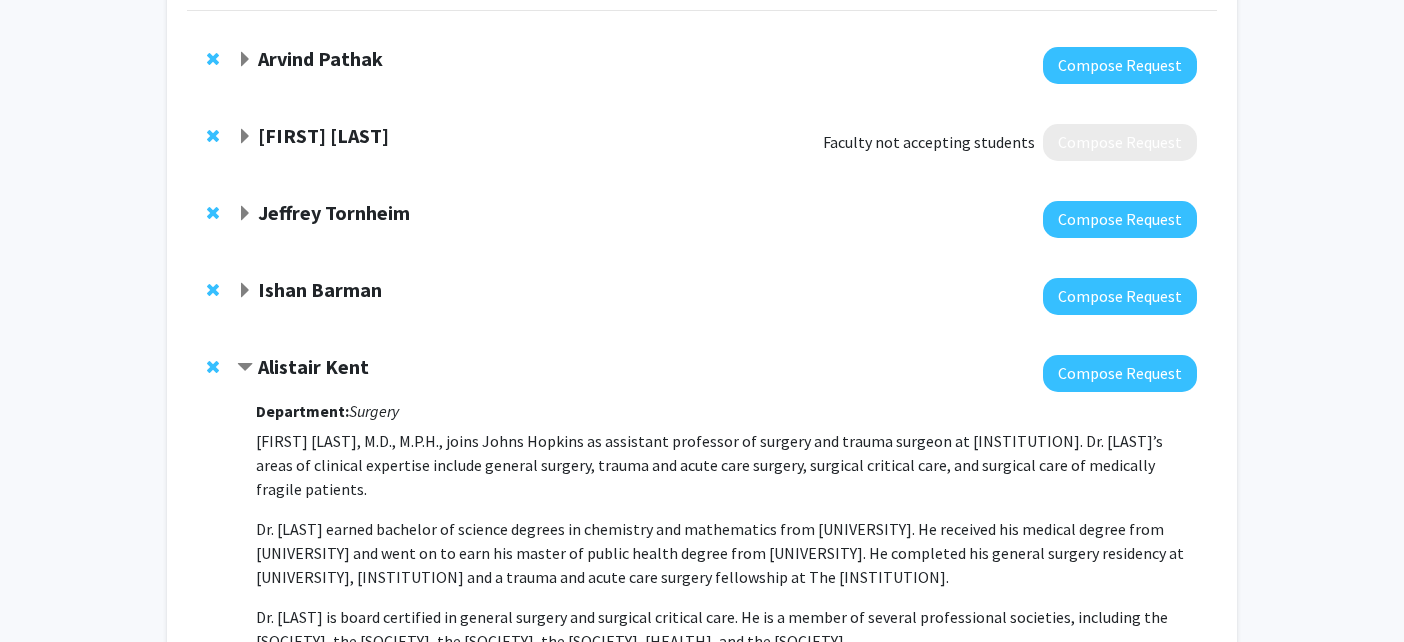 scroll, scrollTop: 181, scrollLeft: 0, axis: vertical 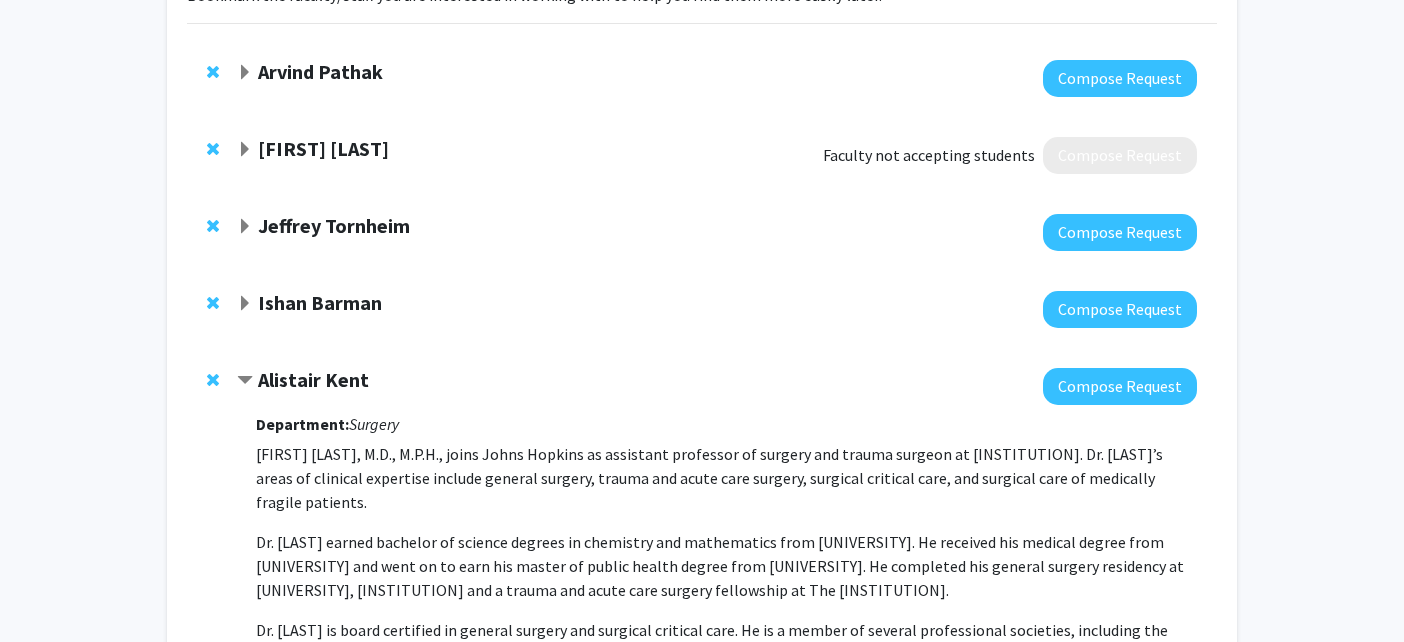 click on "Jeffrey Tornheim" 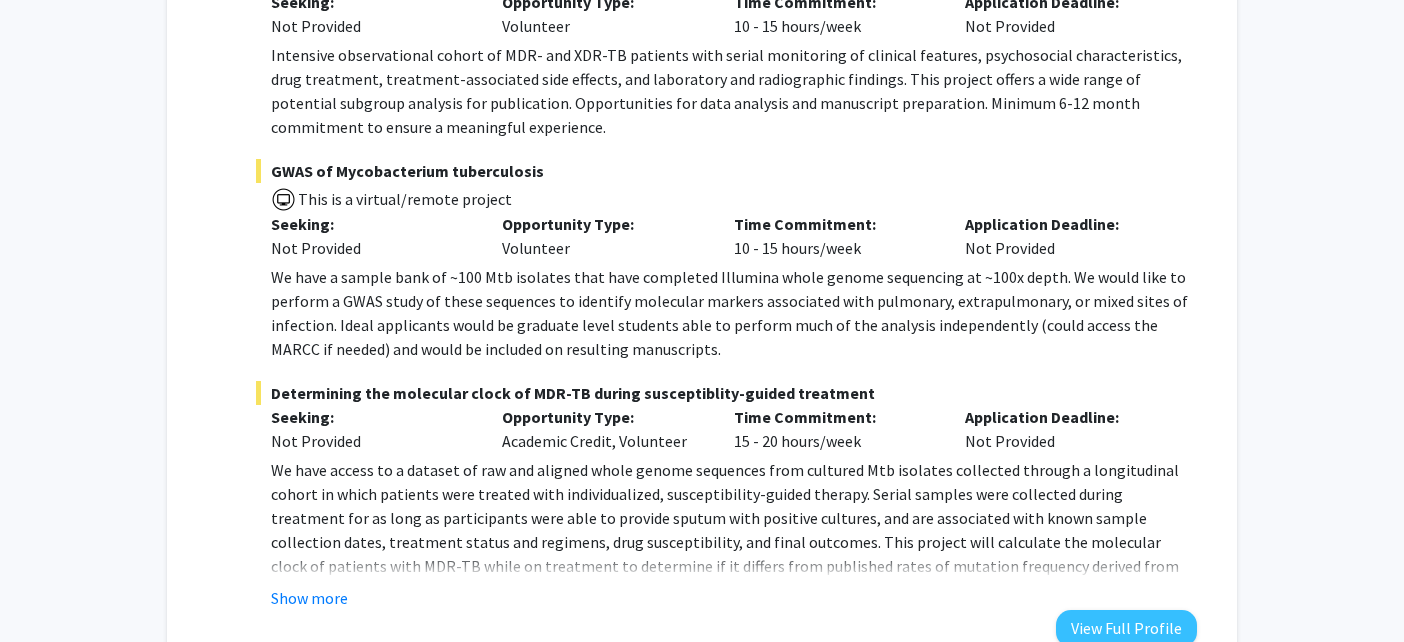 scroll, scrollTop: 835, scrollLeft: 0, axis: vertical 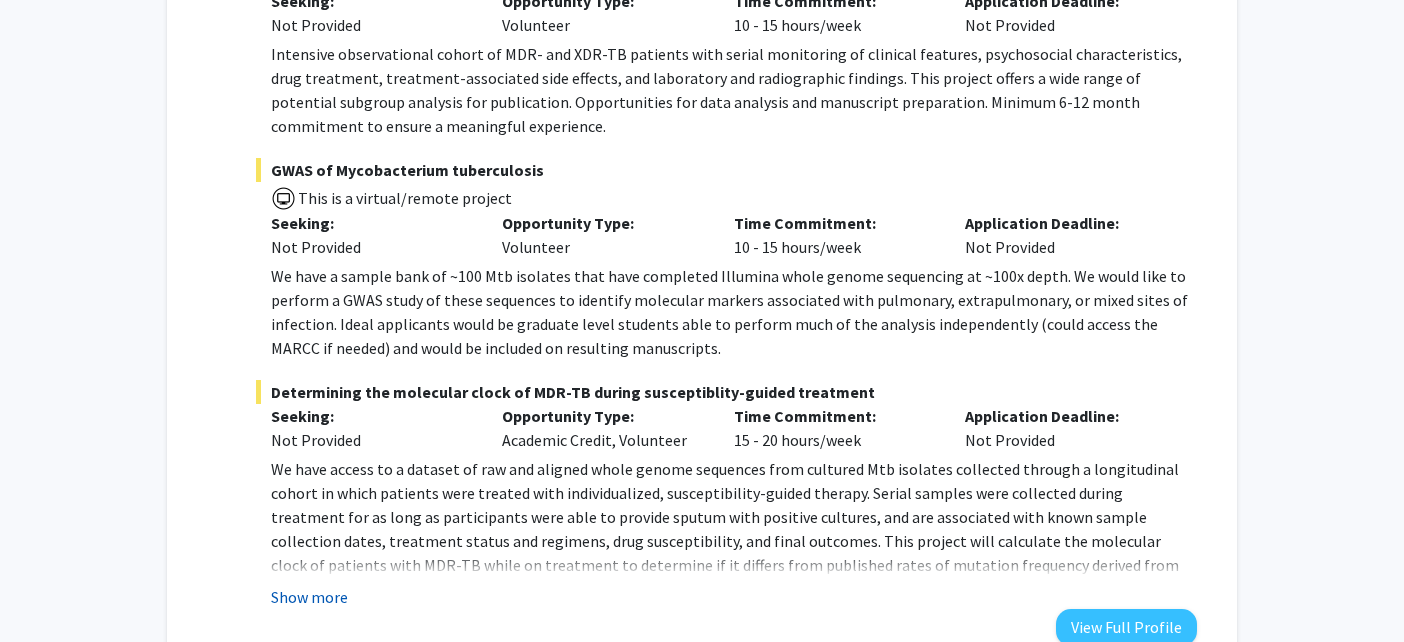 click on "Show more" at bounding box center (309, 597) 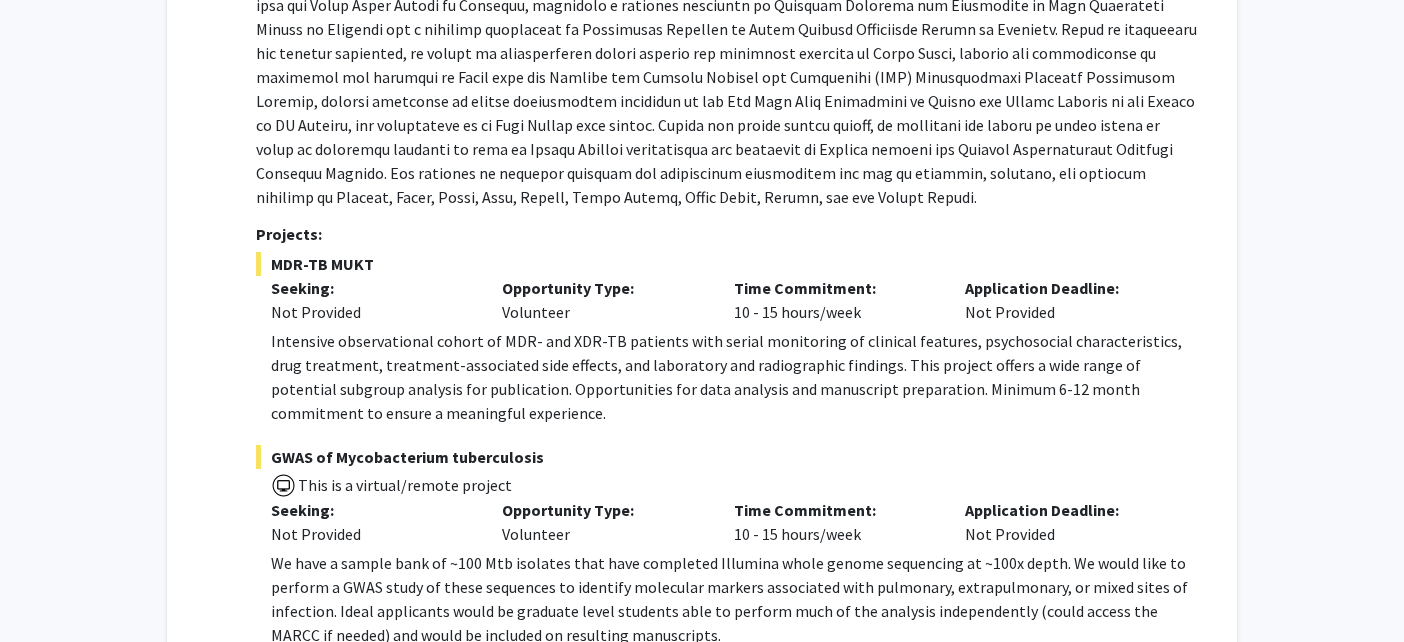 scroll, scrollTop: 541, scrollLeft: 0, axis: vertical 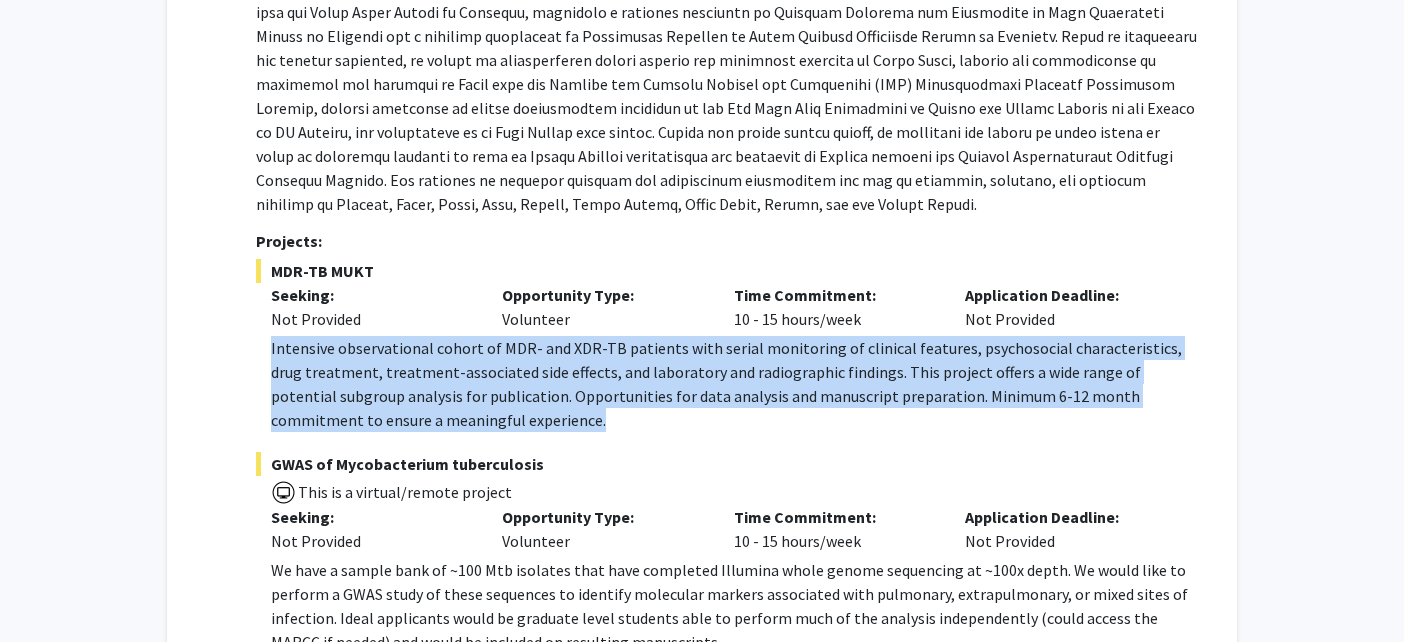 drag, startPoint x: 271, startPoint y: 345, endPoint x: 541, endPoint y: 417, distance: 279.43515 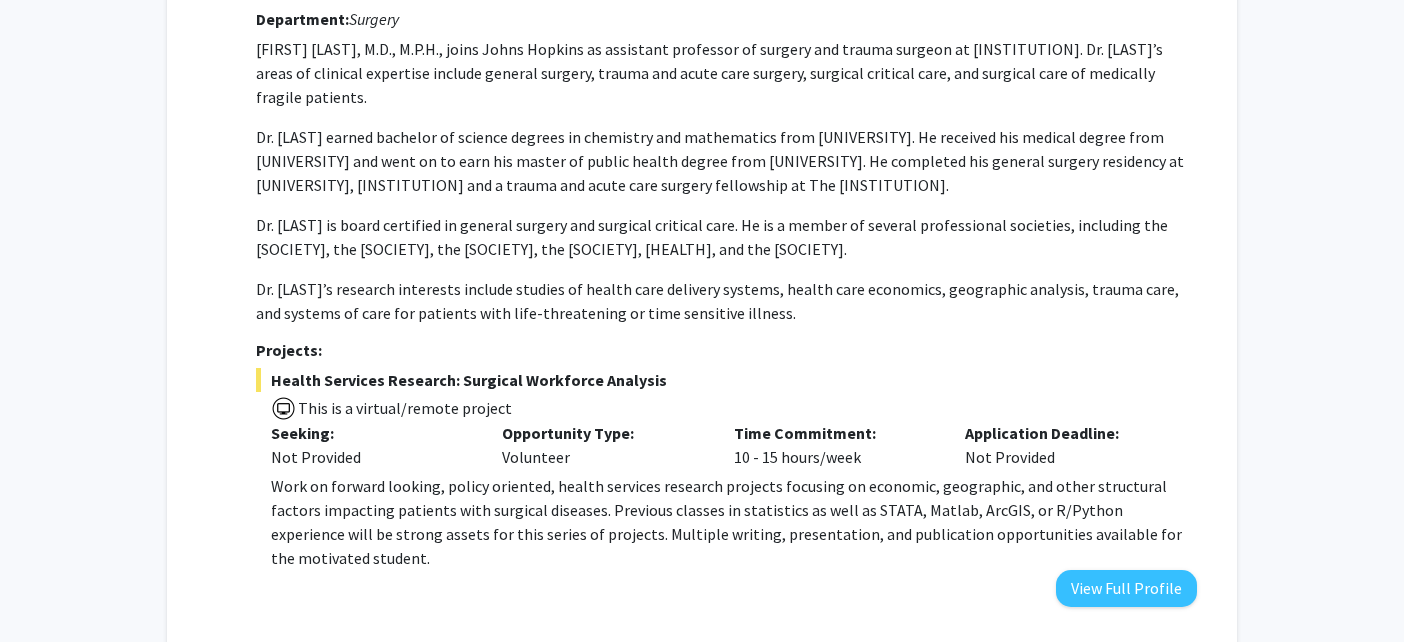 scroll, scrollTop: 1733, scrollLeft: 0, axis: vertical 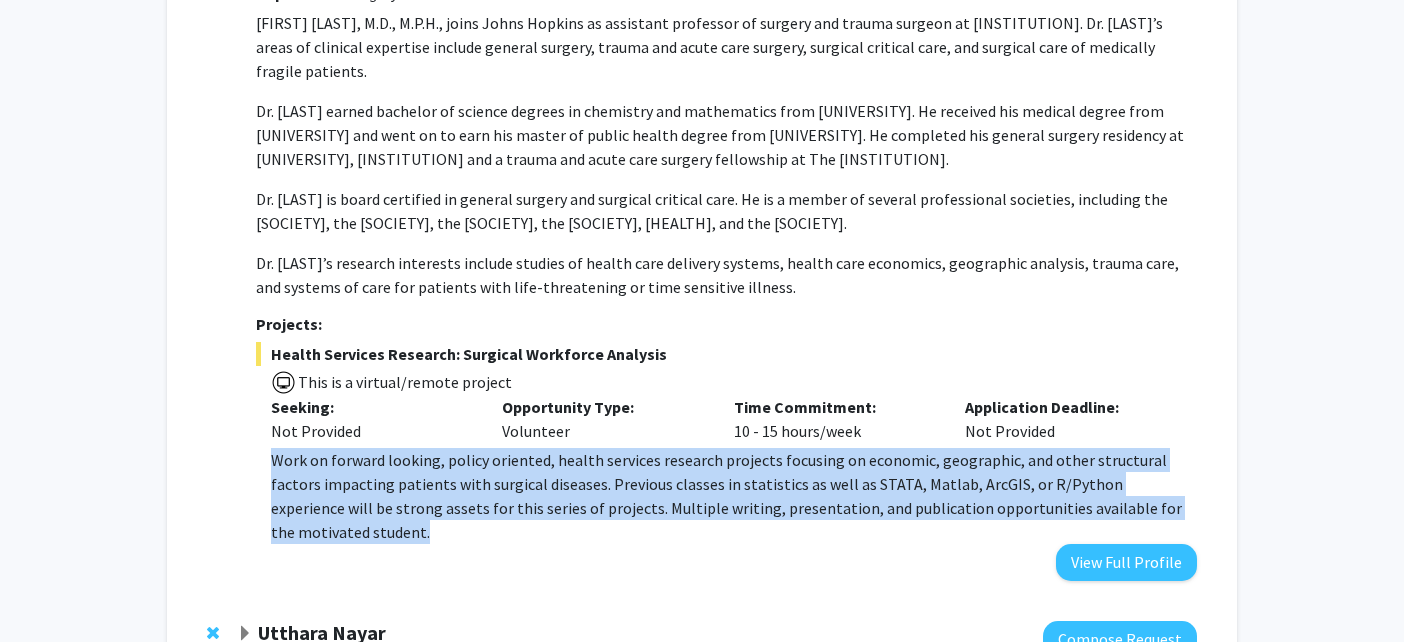drag, startPoint x: 272, startPoint y: 482, endPoint x: 1185, endPoint y: 528, distance: 914.1581 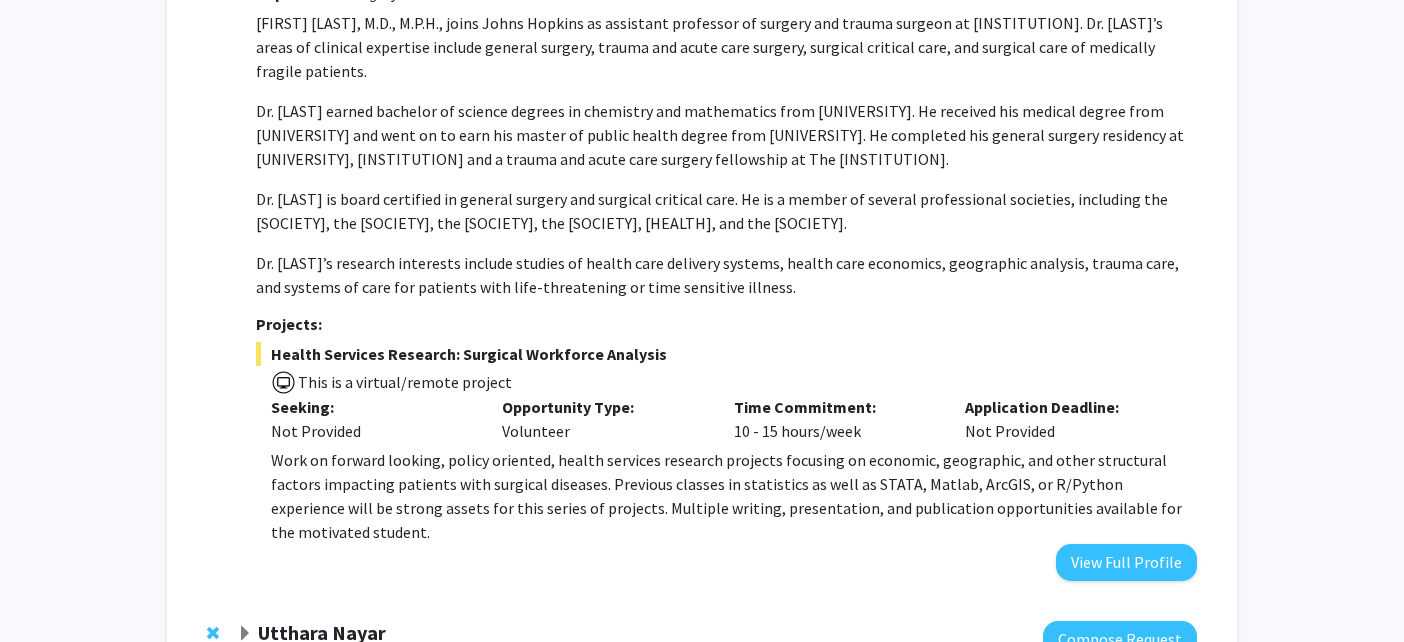 scroll, scrollTop: 2109, scrollLeft: 0, axis: vertical 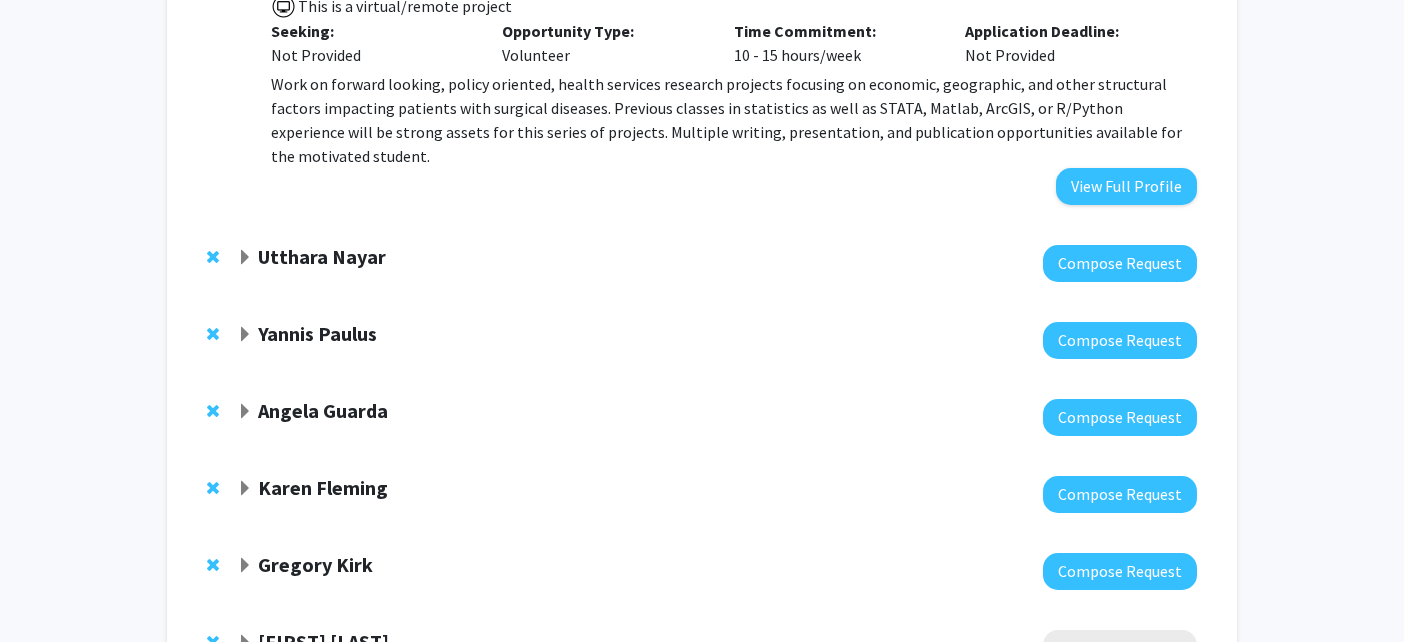 click on "Utthara Nayar" 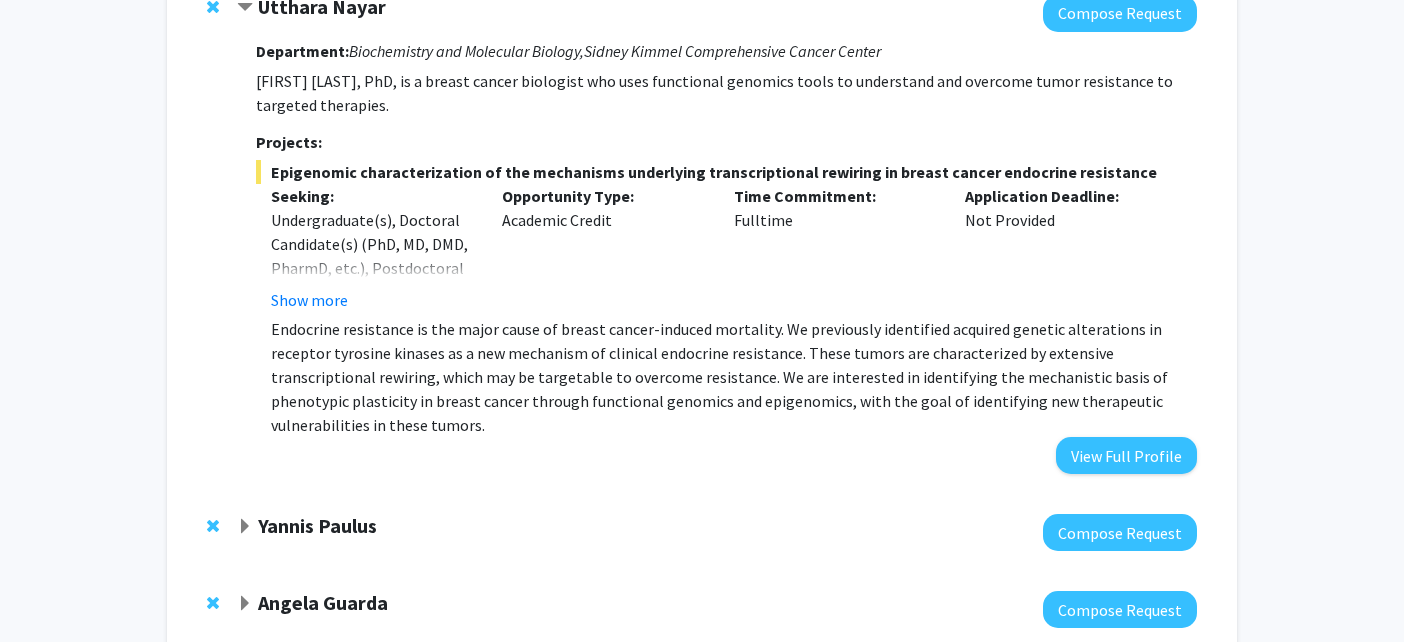 scroll, scrollTop: 2429, scrollLeft: 0, axis: vertical 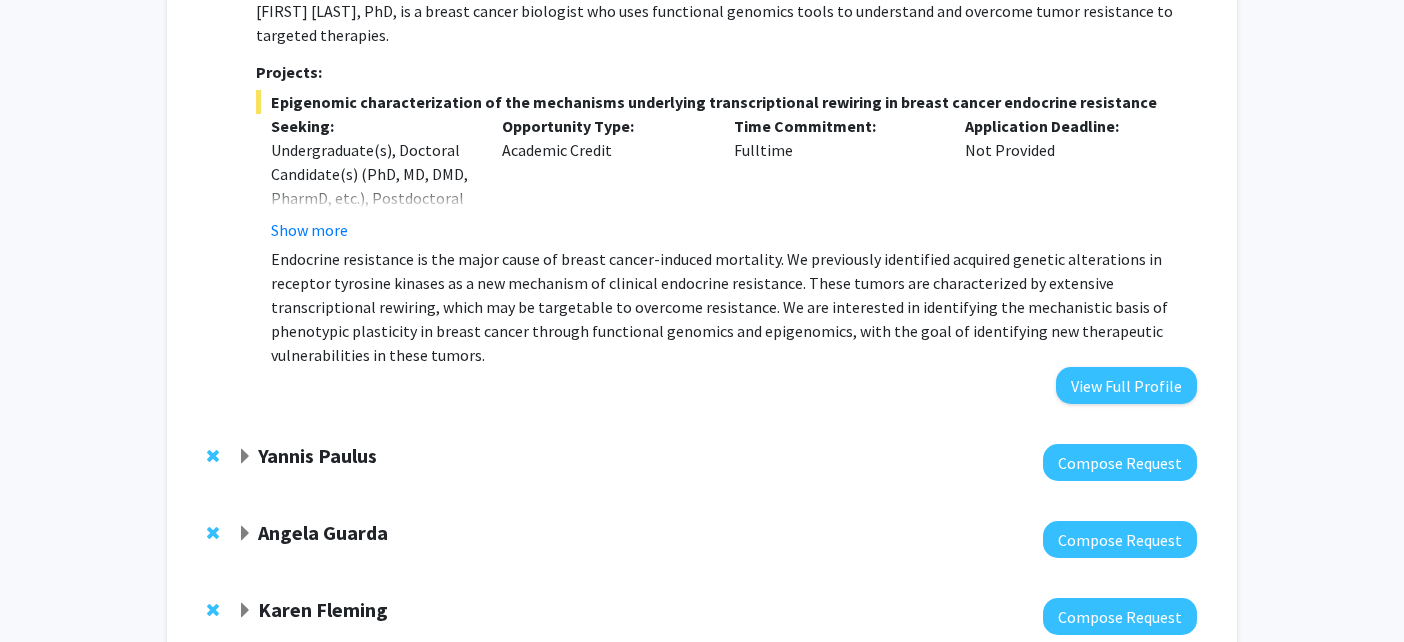 click 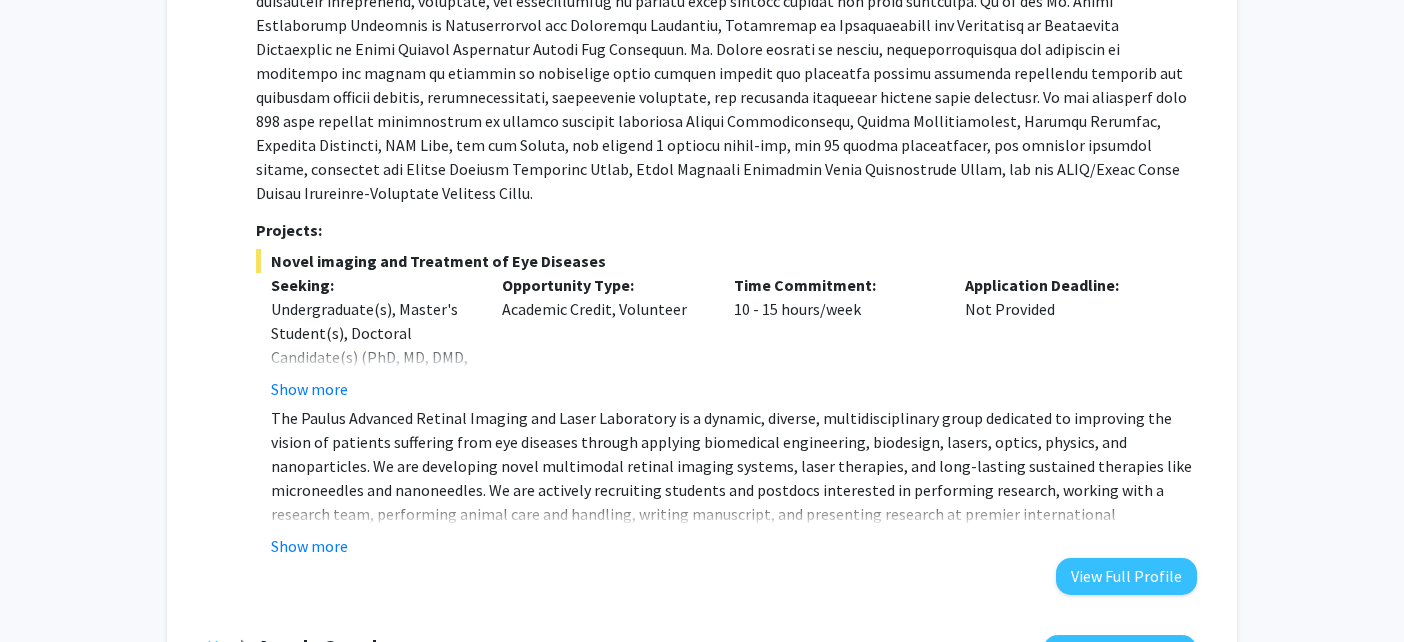 scroll, scrollTop: 3438, scrollLeft: 0, axis: vertical 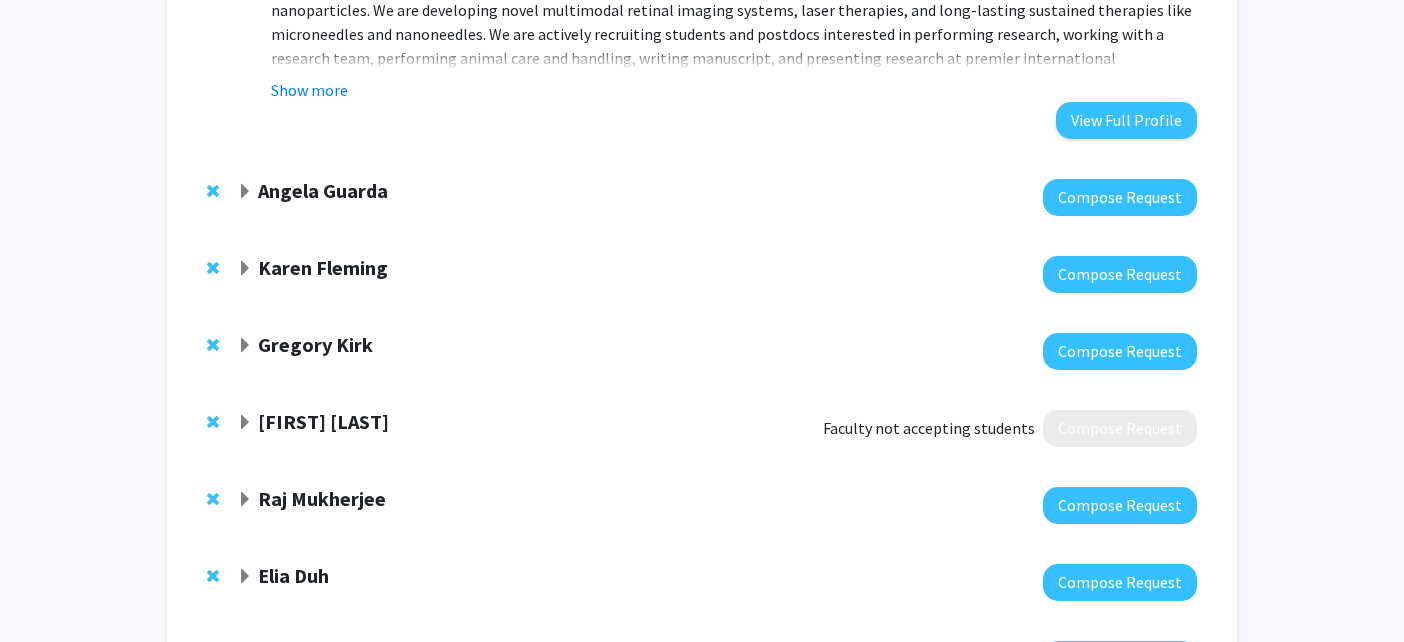 click on "Angela Guarda" 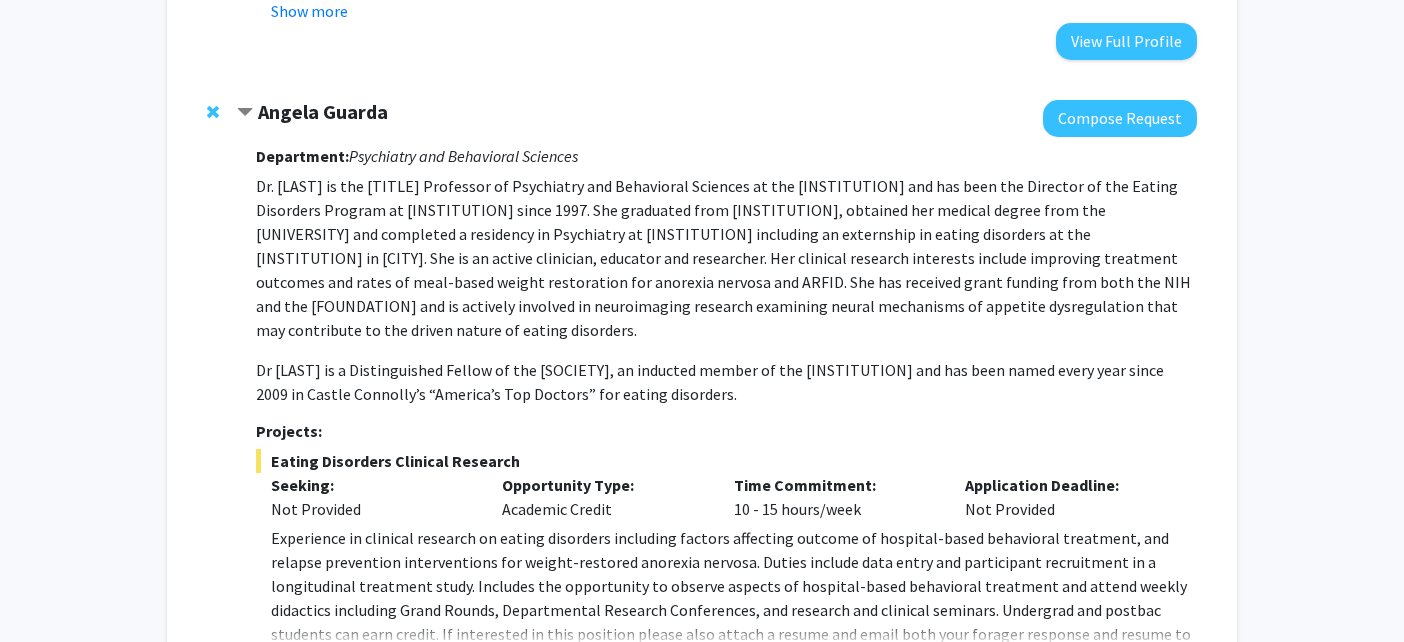 scroll, scrollTop: 3625, scrollLeft: 0, axis: vertical 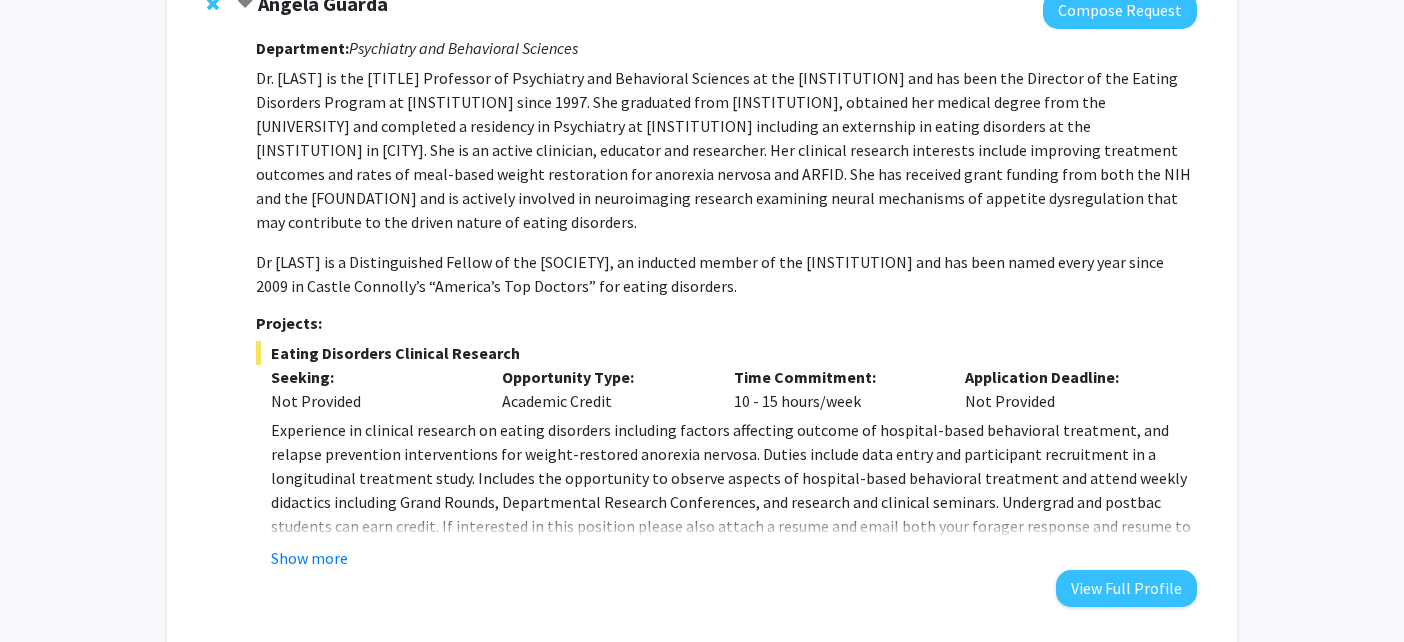 click on "Show more" at bounding box center [309, 558] 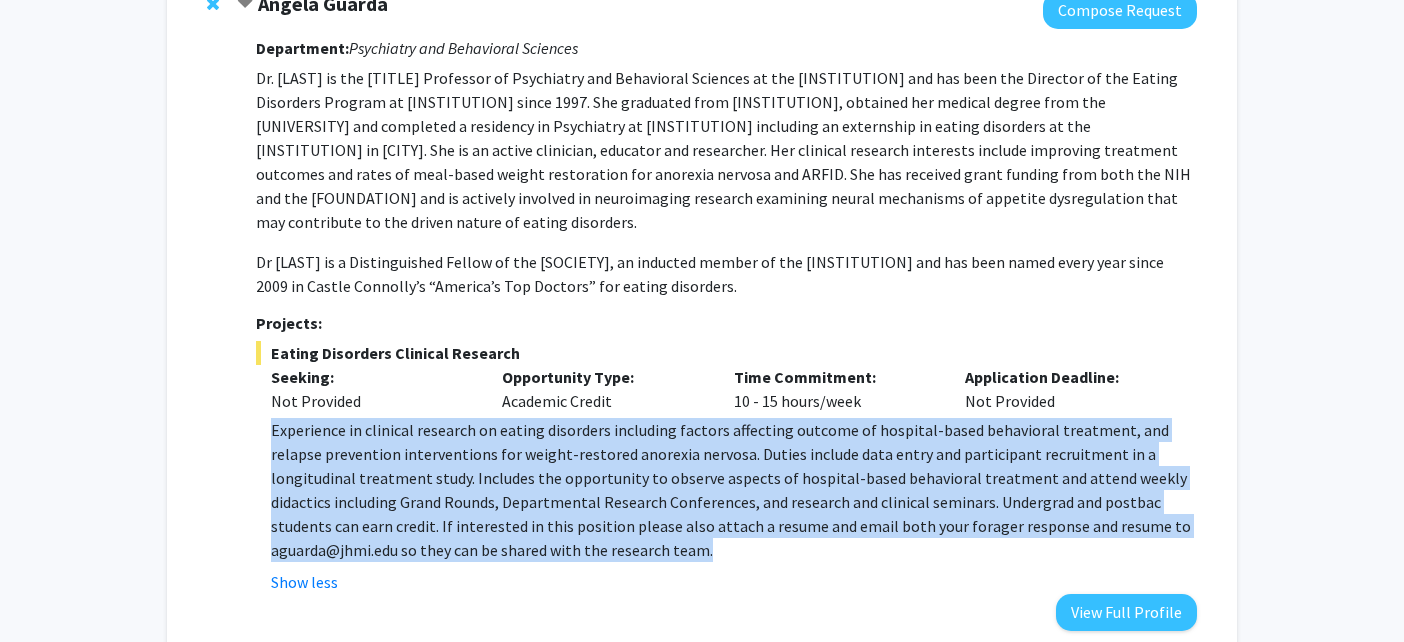 drag, startPoint x: 272, startPoint y: 380, endPoint x: 521, endPoint y: 500, distance: 276.40732 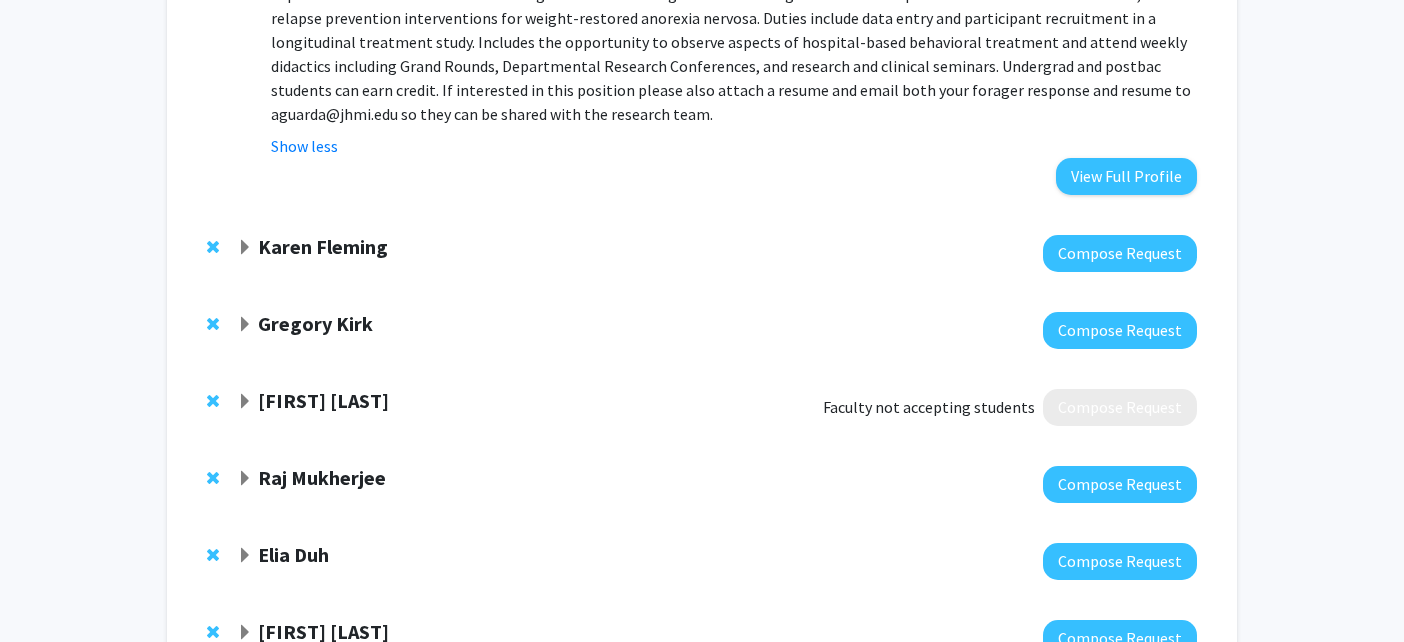 scroll, scrollTop: 4078, scrollLeft: 0, axis: vertical 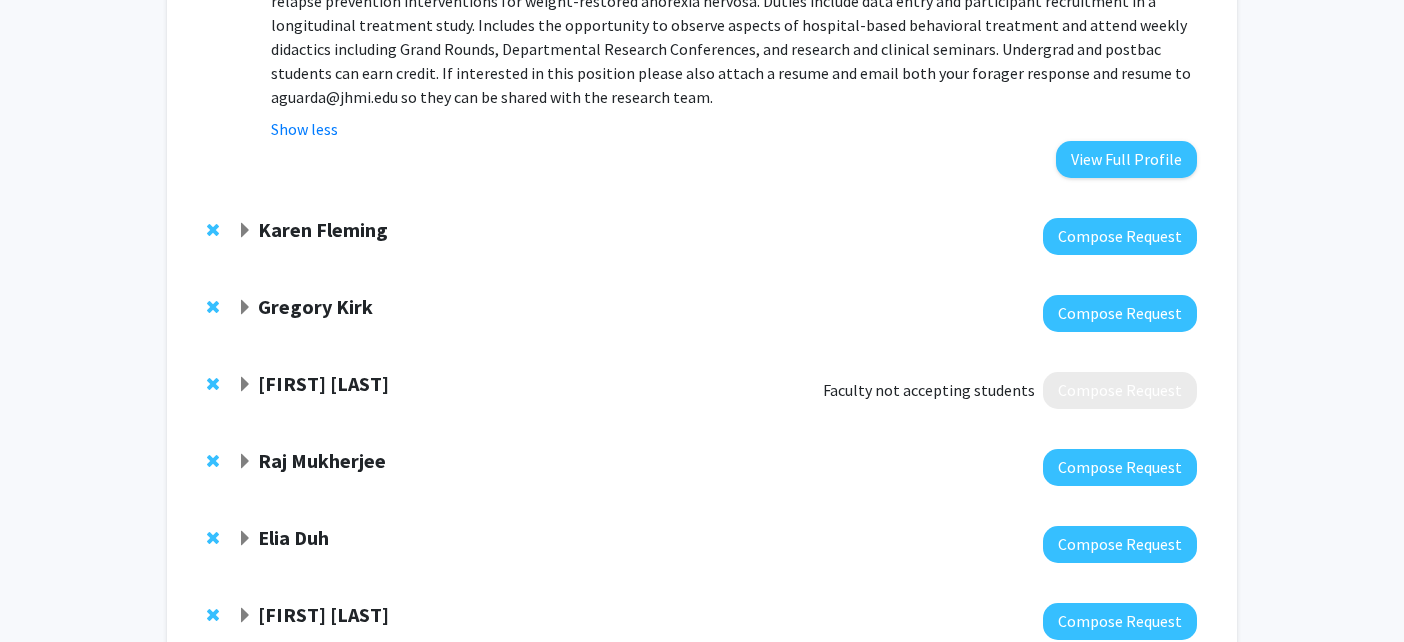 click on "Gregory Kirk" 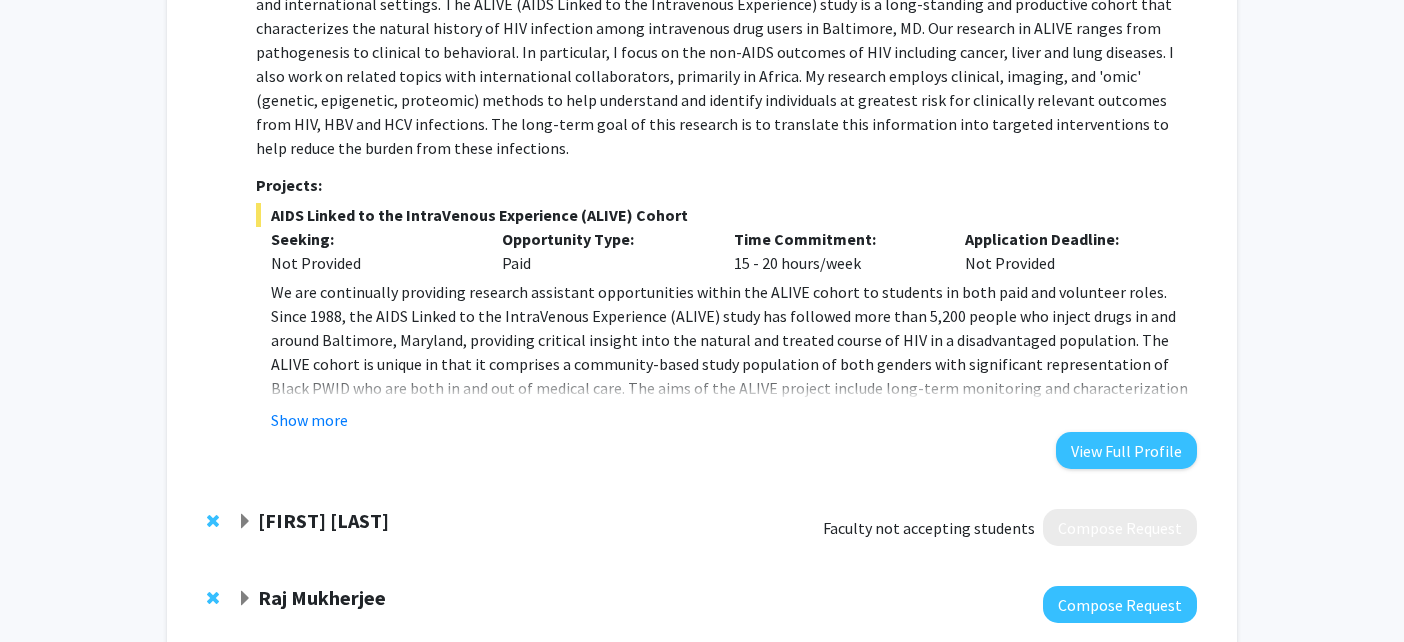 scroll, scrollTop: 4478, scrollLeft: 0, axis: vertical 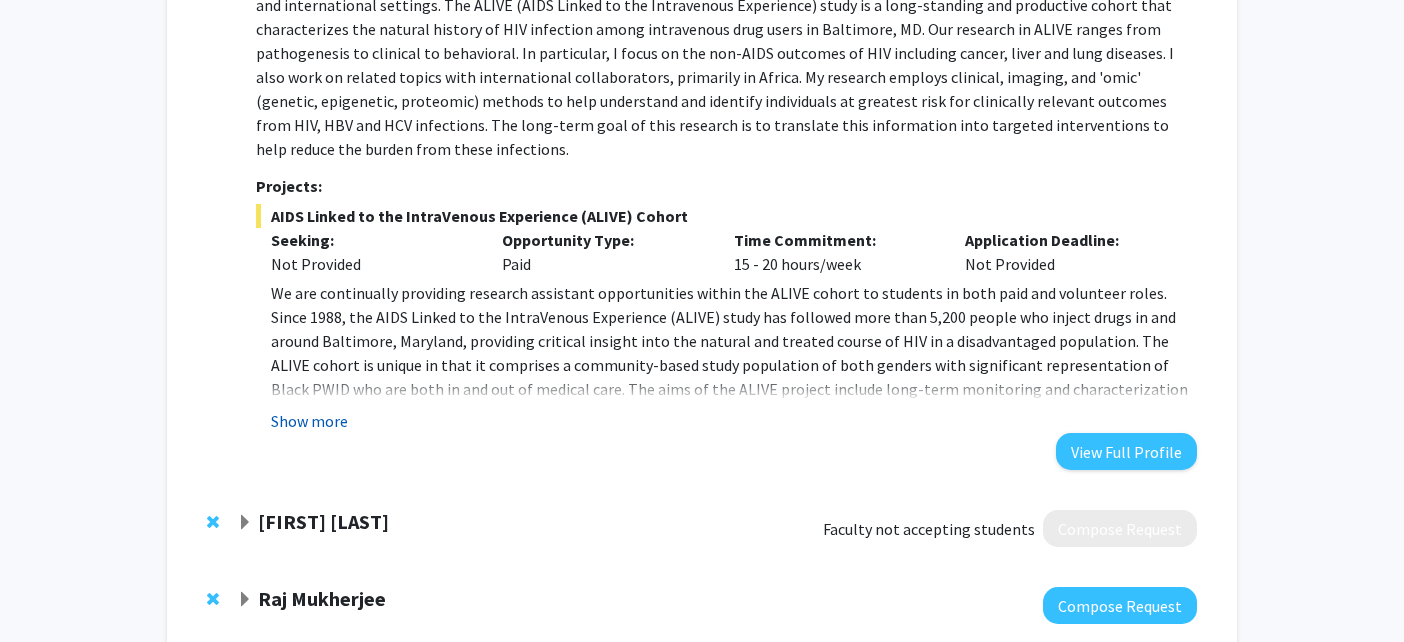 click on "Show more" at bounding box center [309, 421] 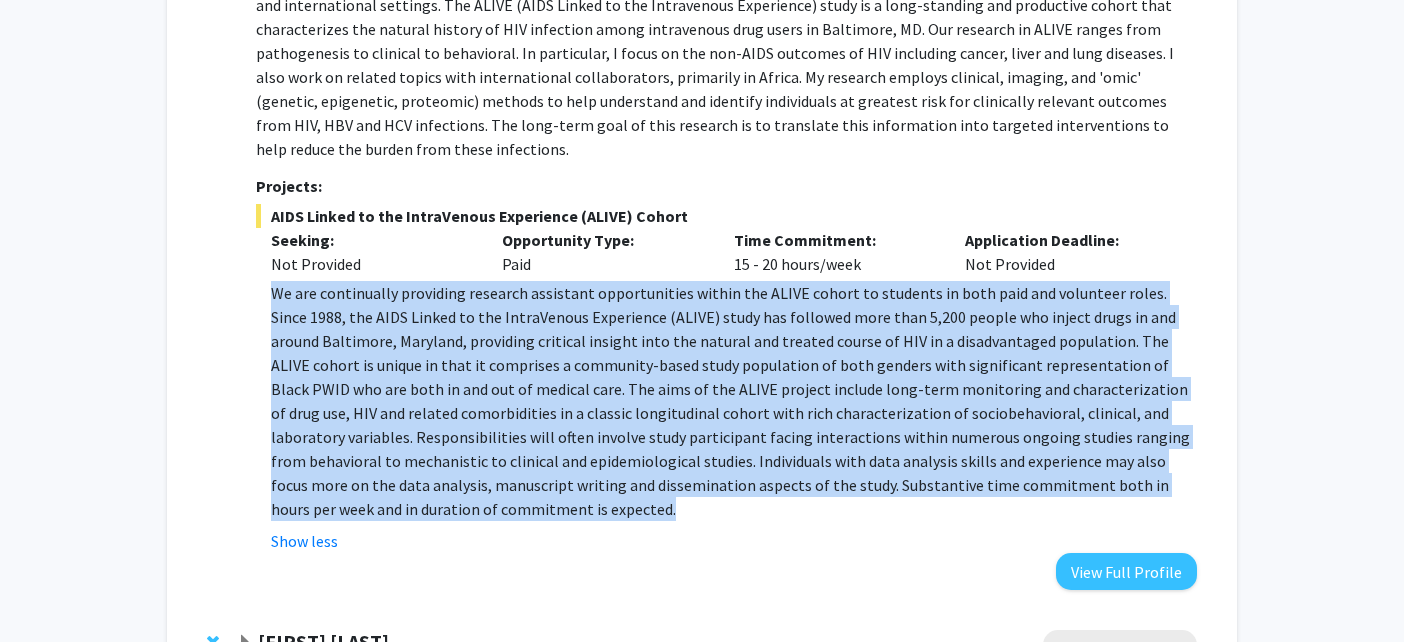 drag, startPoint x: 272, startPoint y: 242, endPoint x: 606, endPoint y: 450, distance: 393.47174 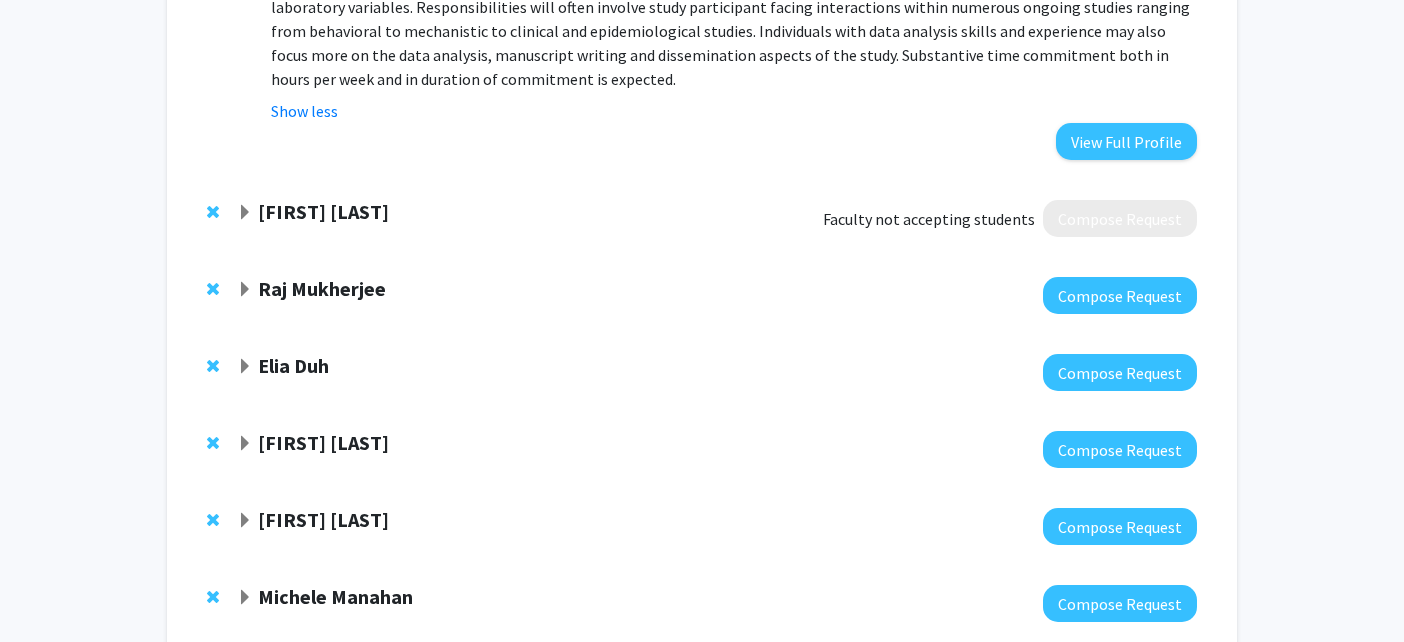 scroll, scrollTop: 4985, scrollLeft: 0, axis: vertical 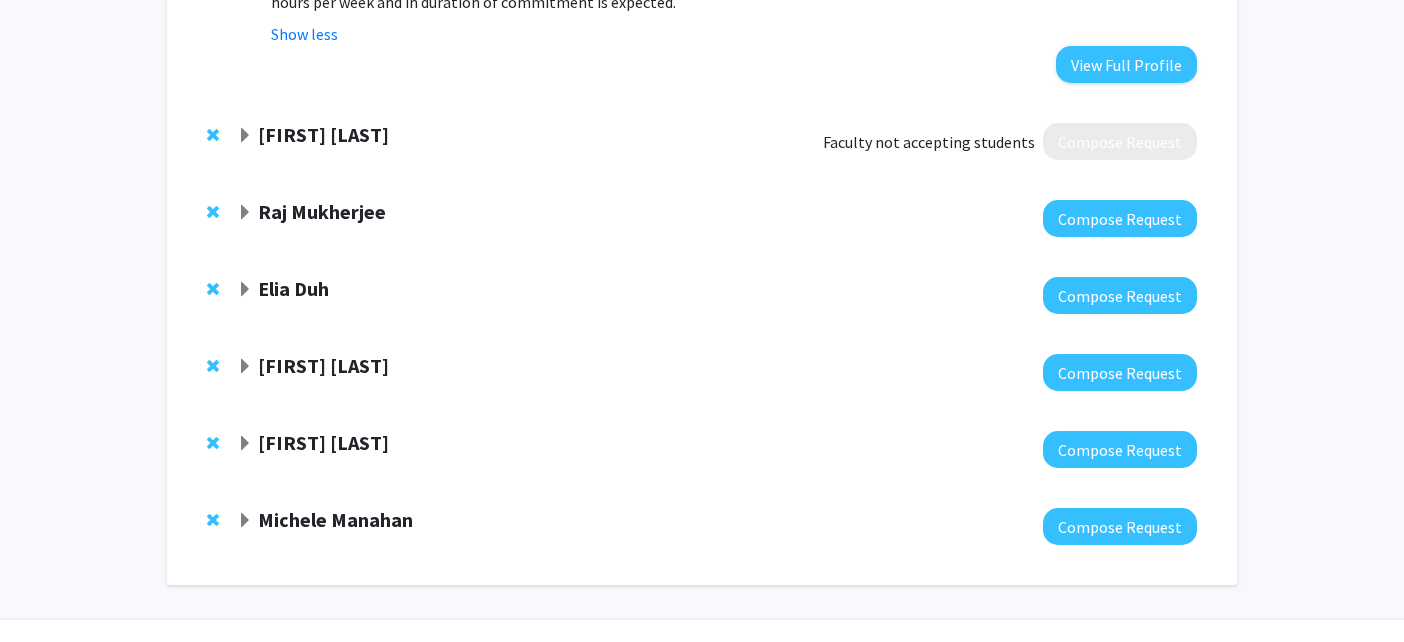 click on "Raj Mukherjee" 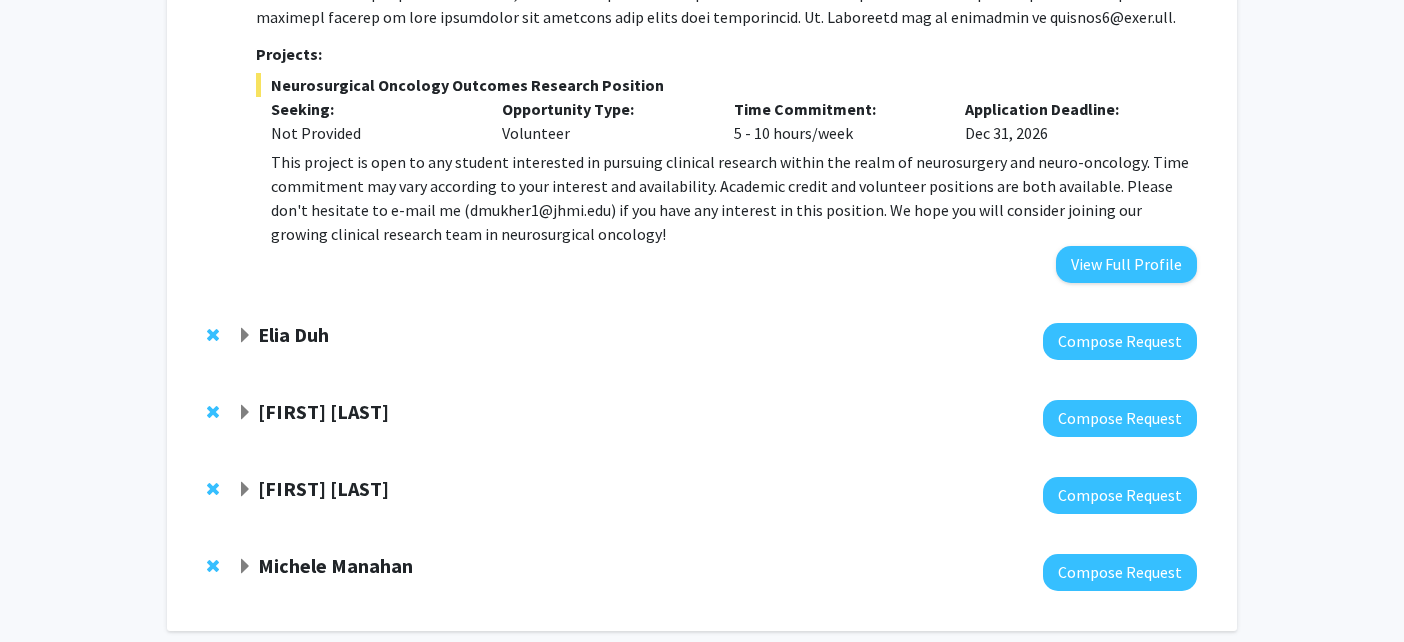 scroll, scrollTop: 5468, scrollLeft: 0, axis: vertical 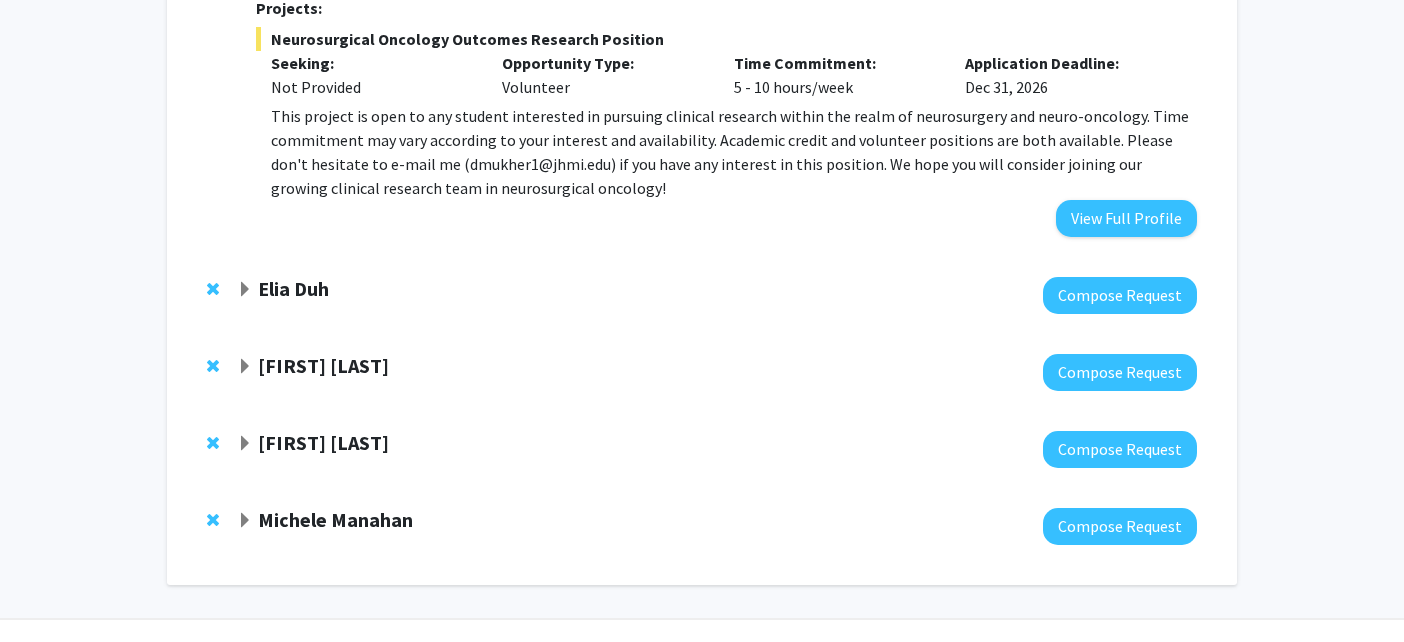 click on "Elia Duh" 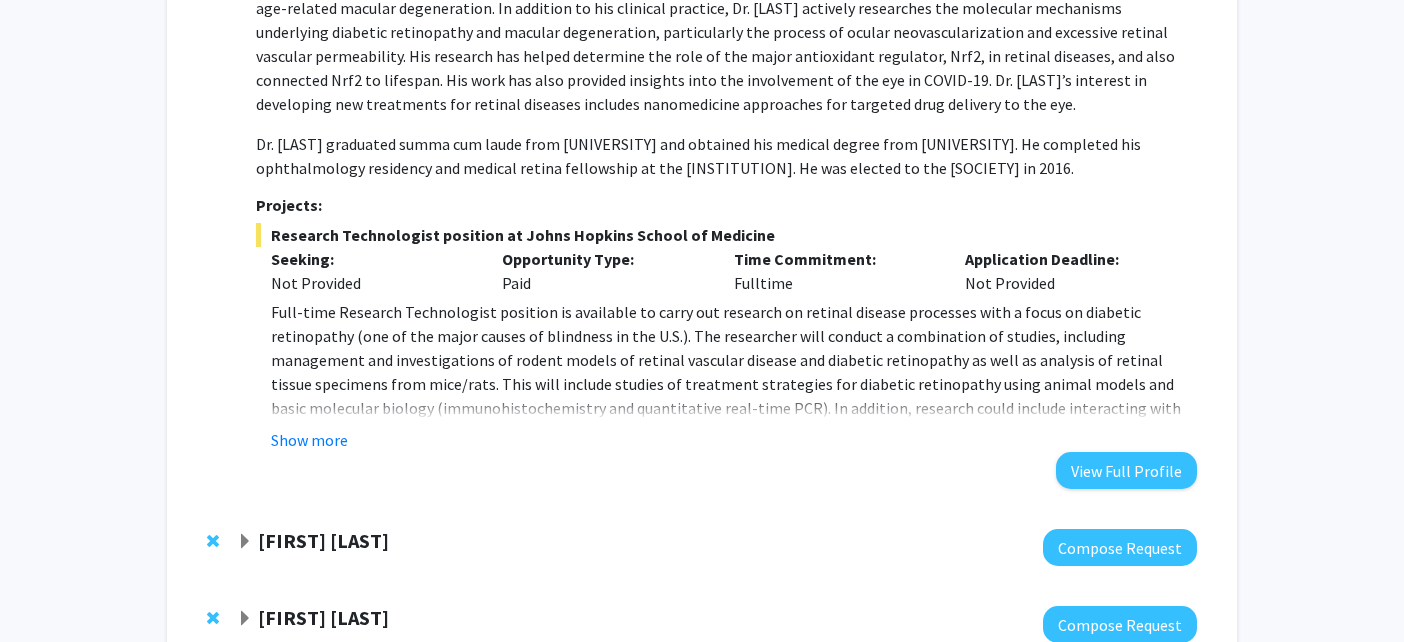 scroll, scrollTop: 5873, scrollLeft: 0, axis: vertical 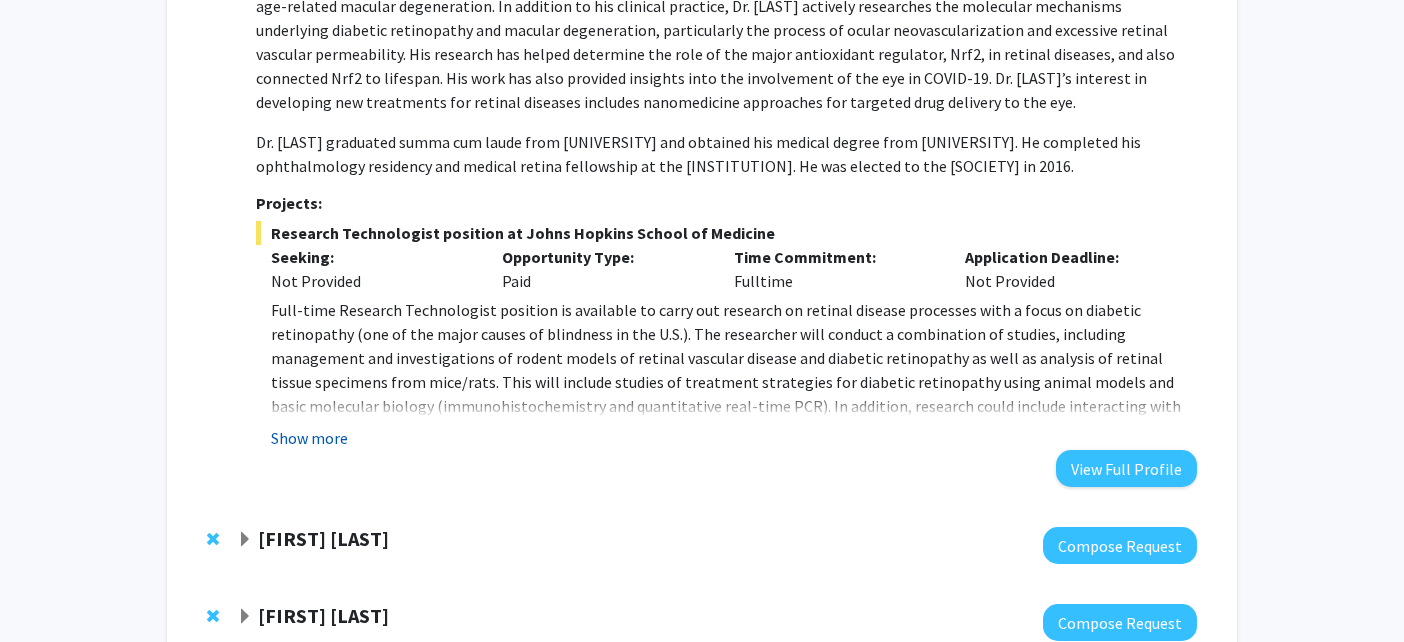 click on "Show more" at bounding box center (309, 438) 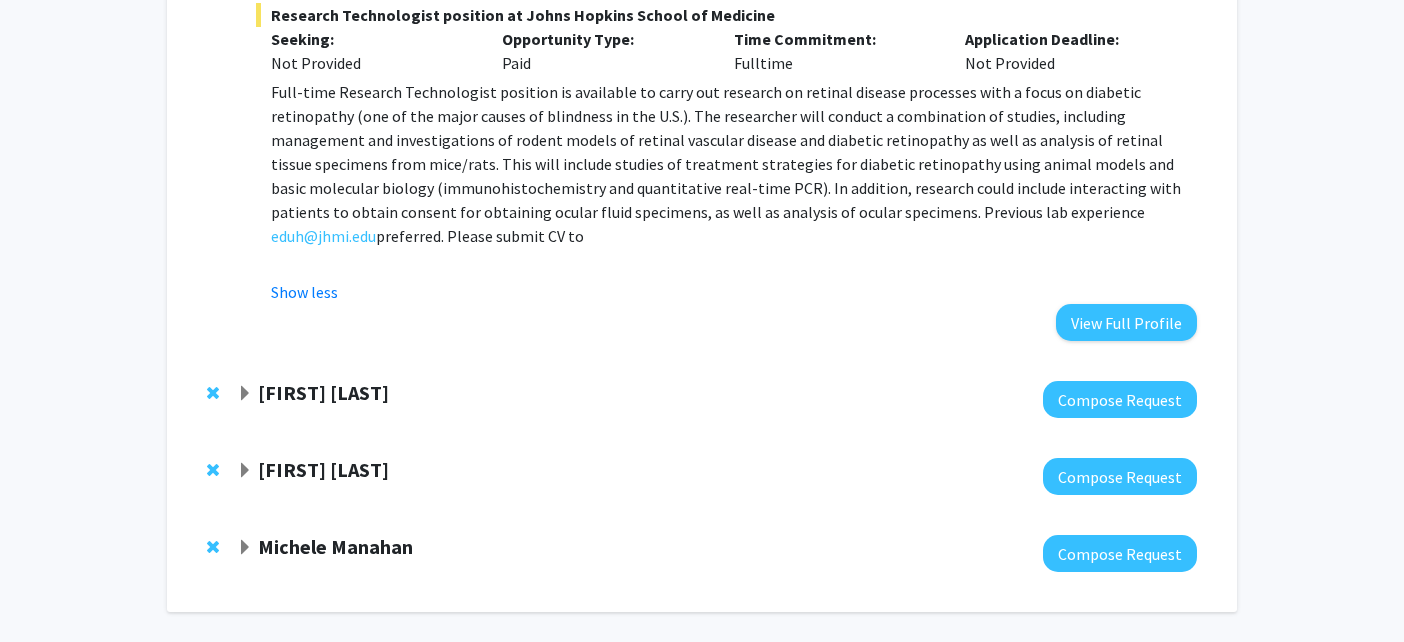 click on "[FIRST] [LAST]" 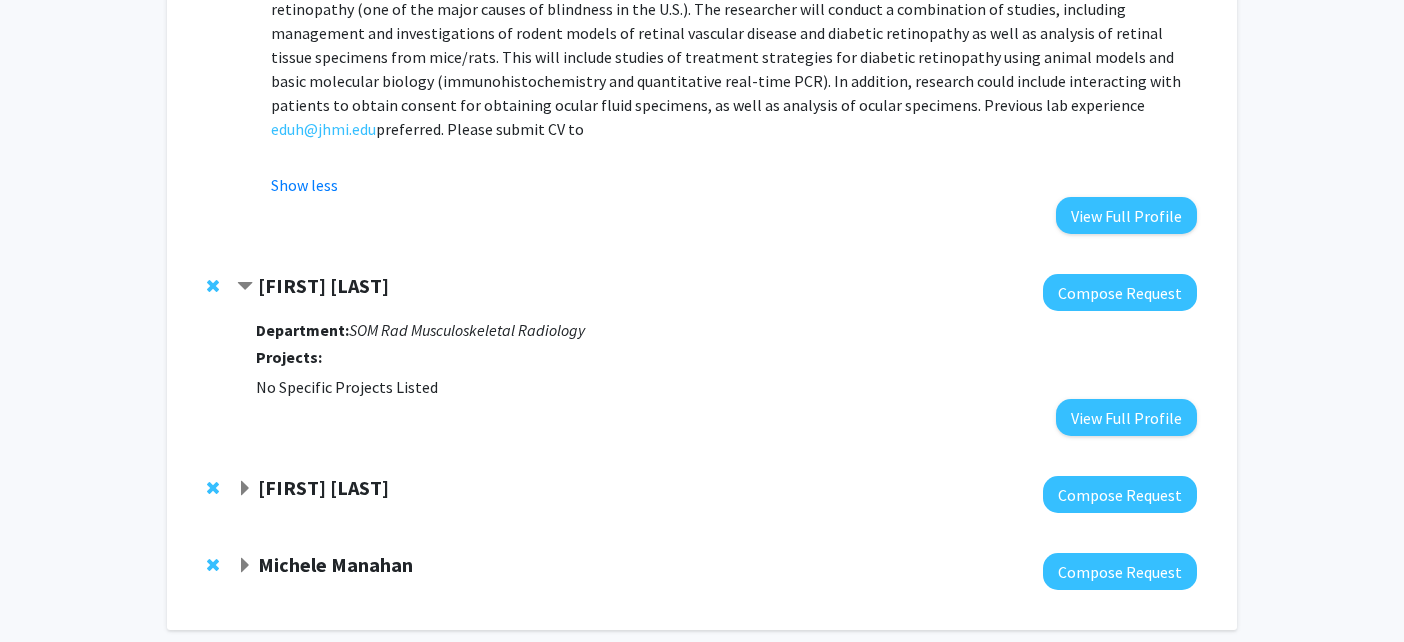 scroll, scrollTop: 6243, scrollLeft: 0, axis: vertical 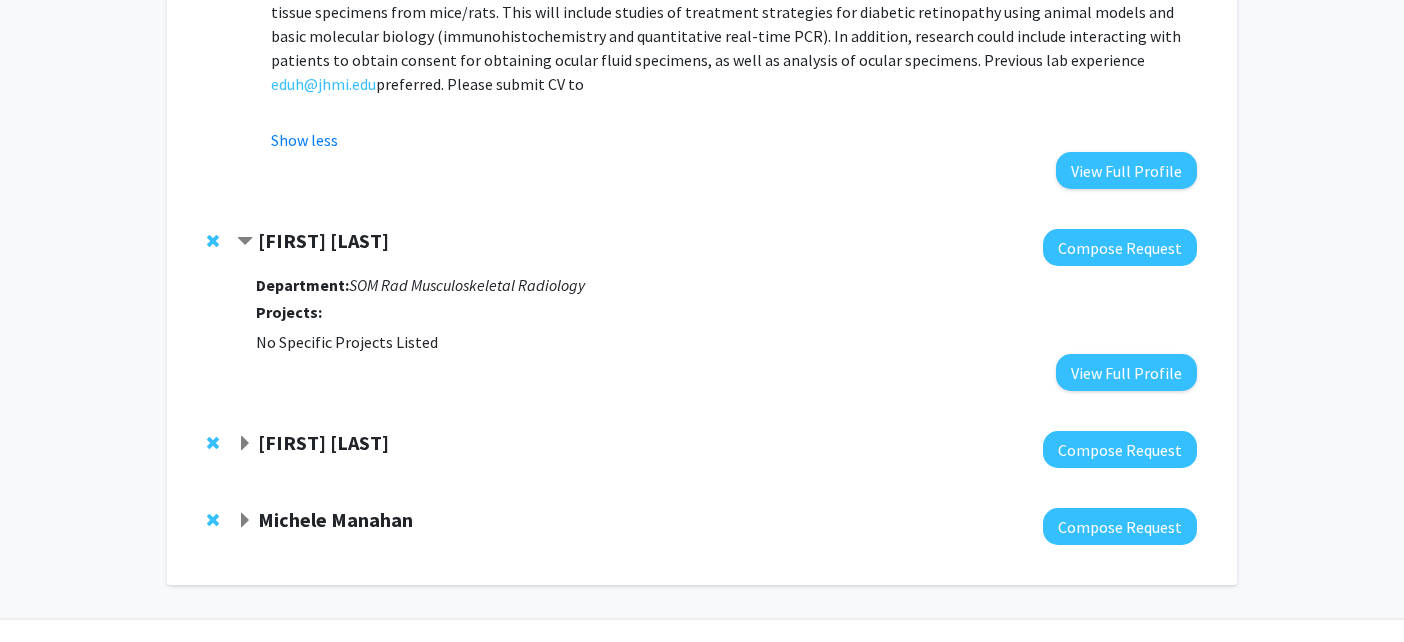 click on "[FIRST] [LAST]" 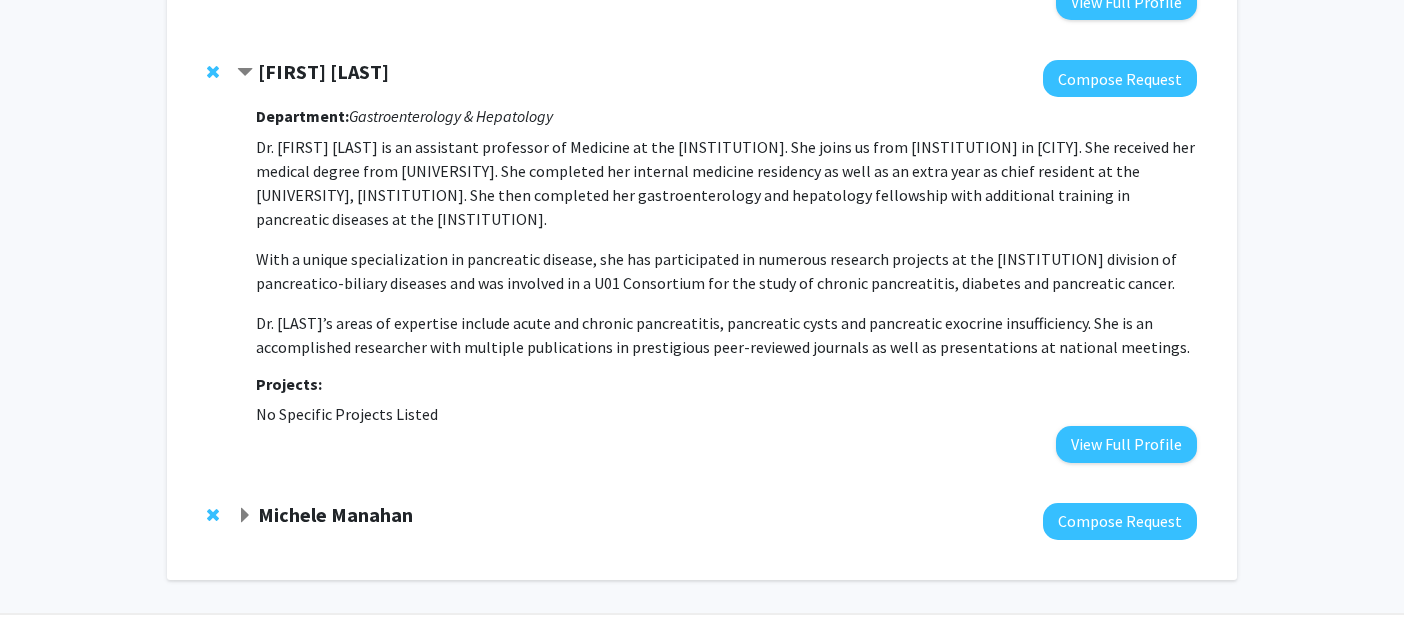 scroll, scrollTop: 6633, scrollLeft: 0, axis: vertical 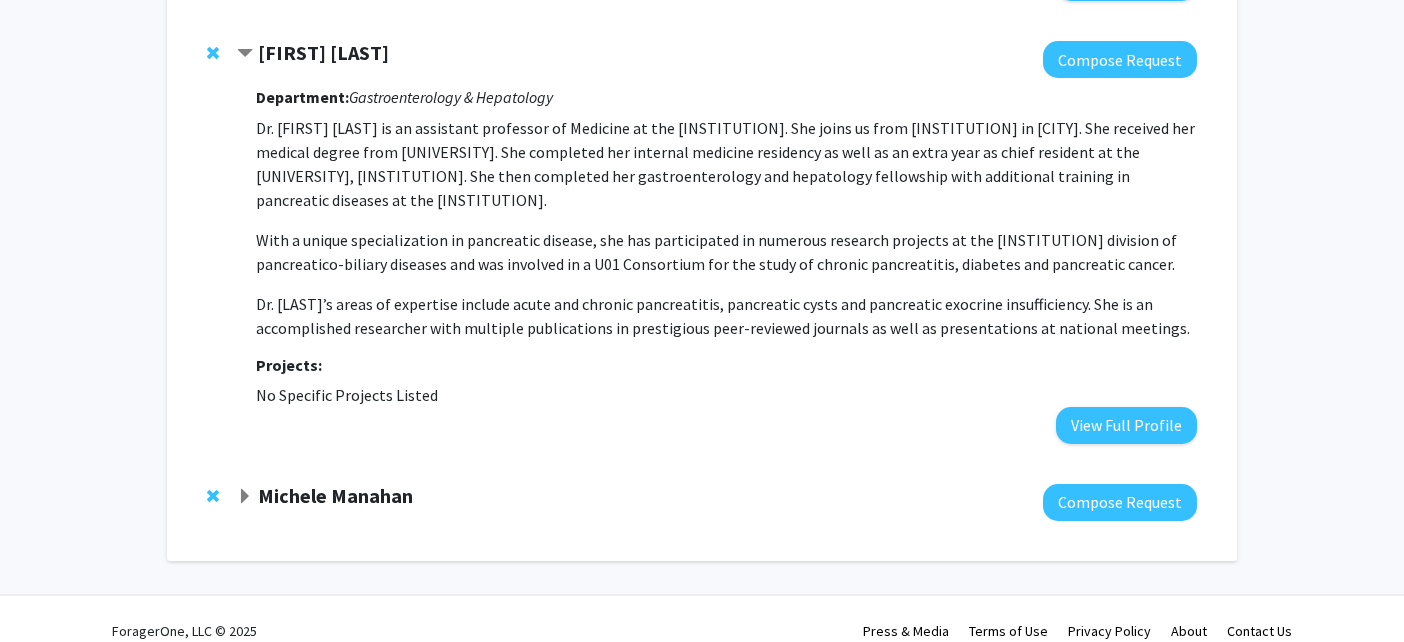 click on "Michele Manahan" 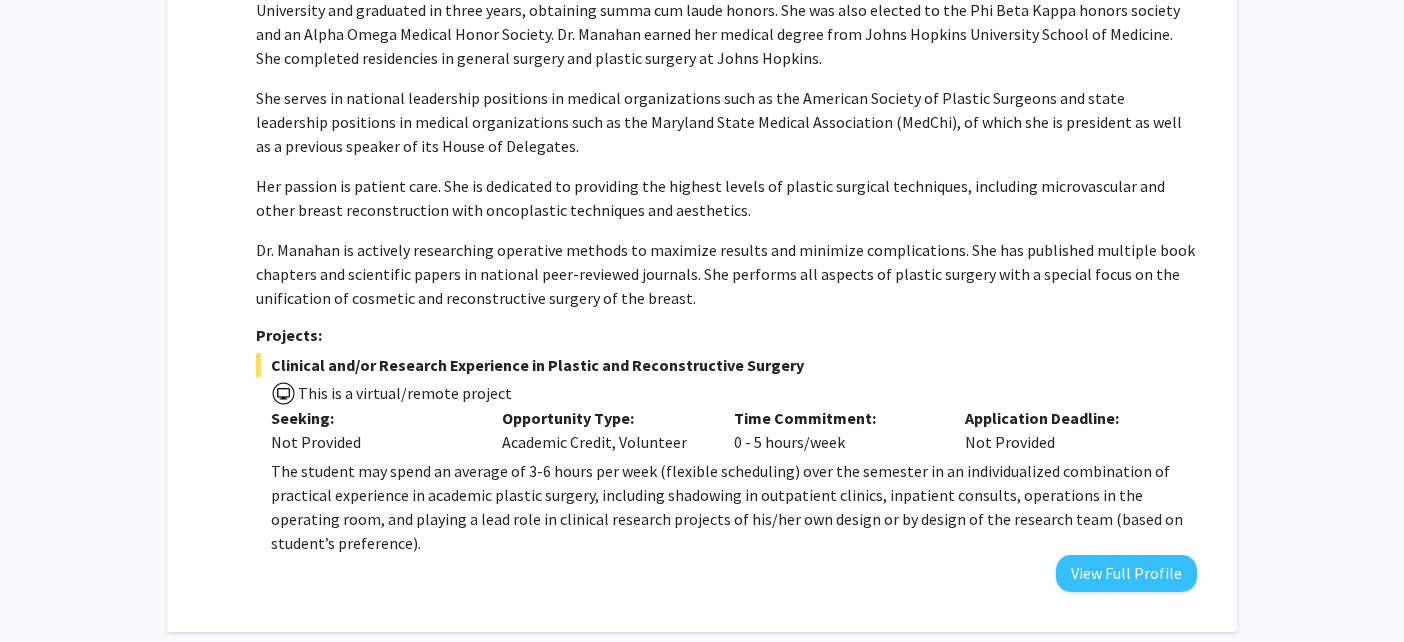 scroll, scrollTop: 7324, scrollLeft: 0, axis: vertical 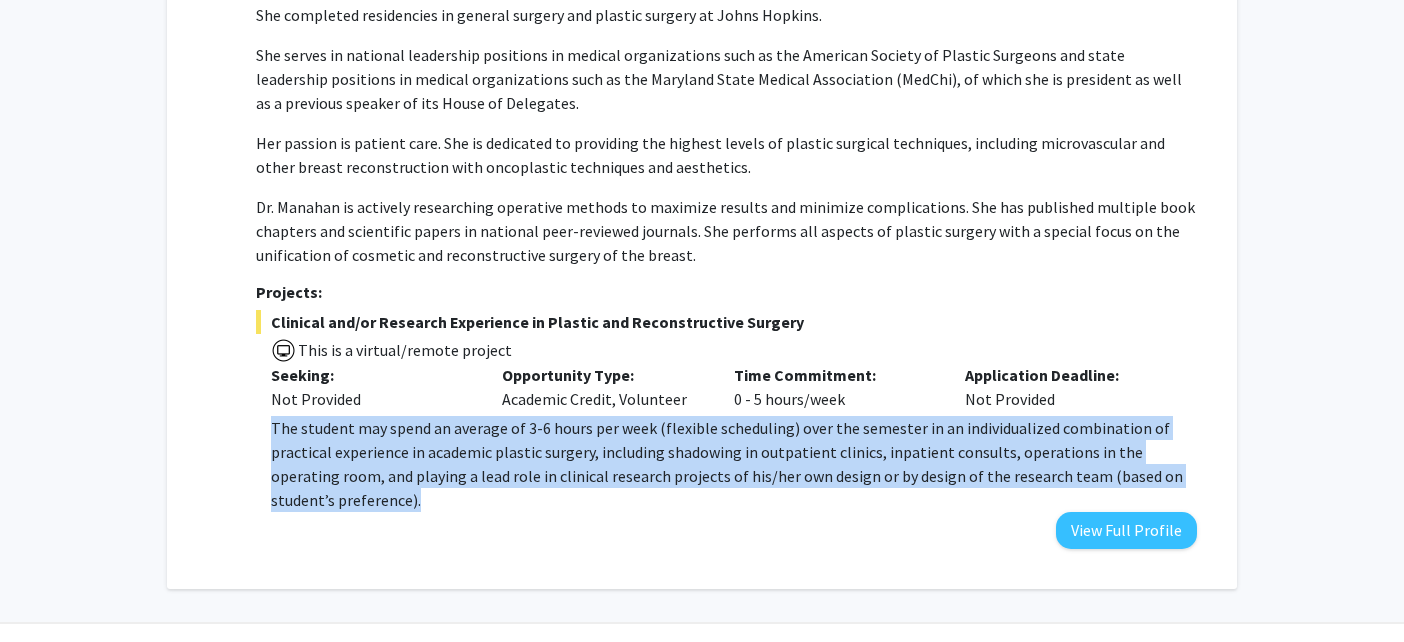 drag, startPoint x: 268, startPoint y: 397, endPoint x: 457, endPoint y: 480, distance: 206.4219 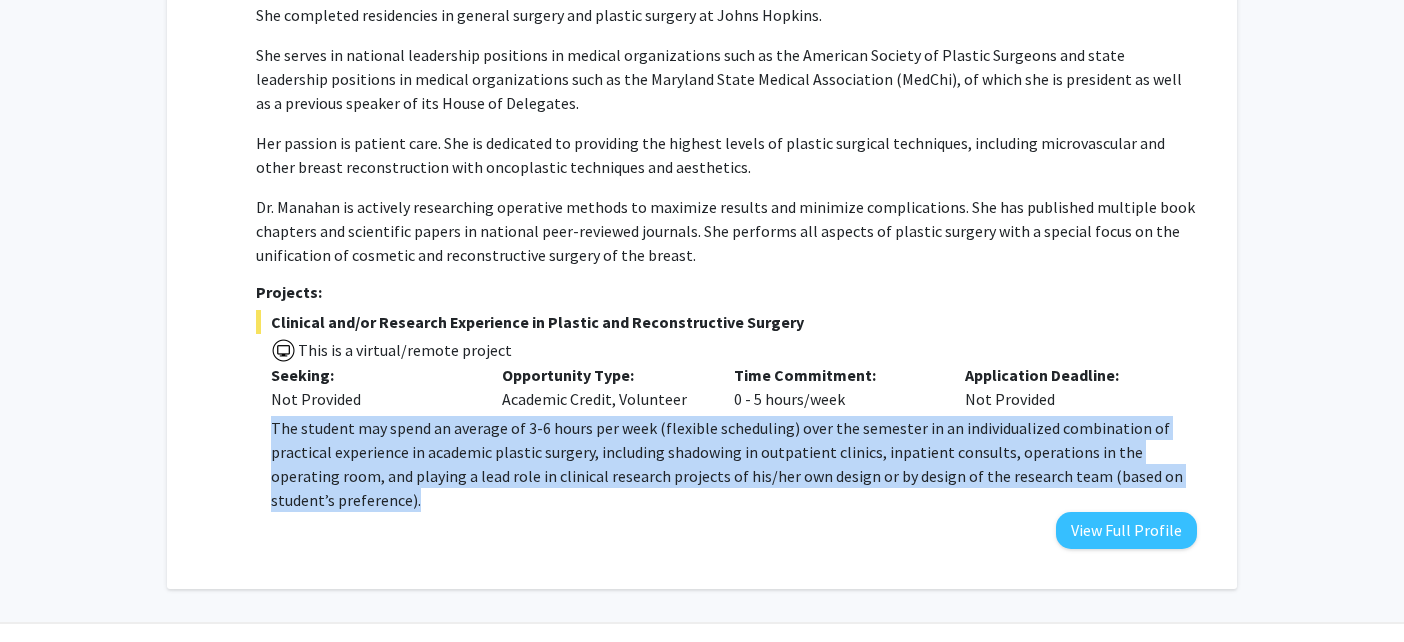 click on "The student may spend an average of 3-6 hours per week (flexible scheduling) over the semester in an individualized combination of practical experience in academic plastic surgery, including shadowing in outpatient clinics, inpatient consults, operations in the operating room, and playing a lead role in clinical research projects of his/her own design or by design of the research team (based on student’s preference)." at bounding box center [727, 464] 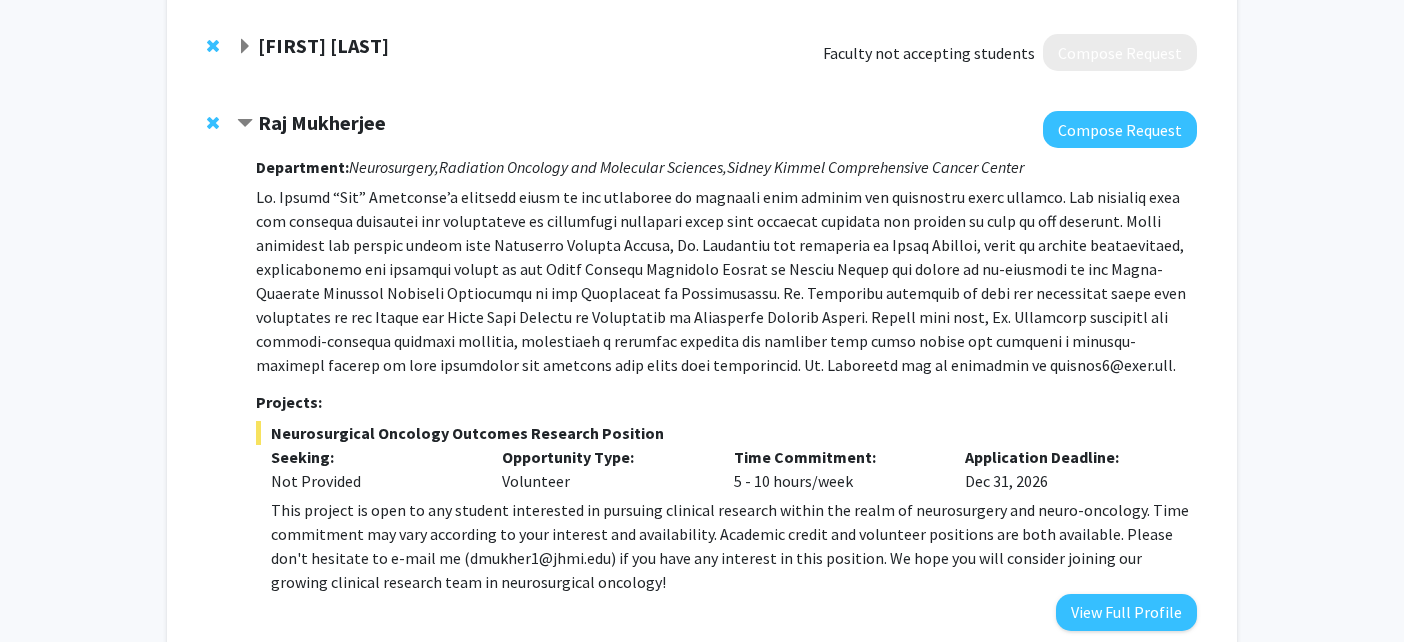 scroll, scrollTop: 5110, scrollLeft: 0, axis: vertical 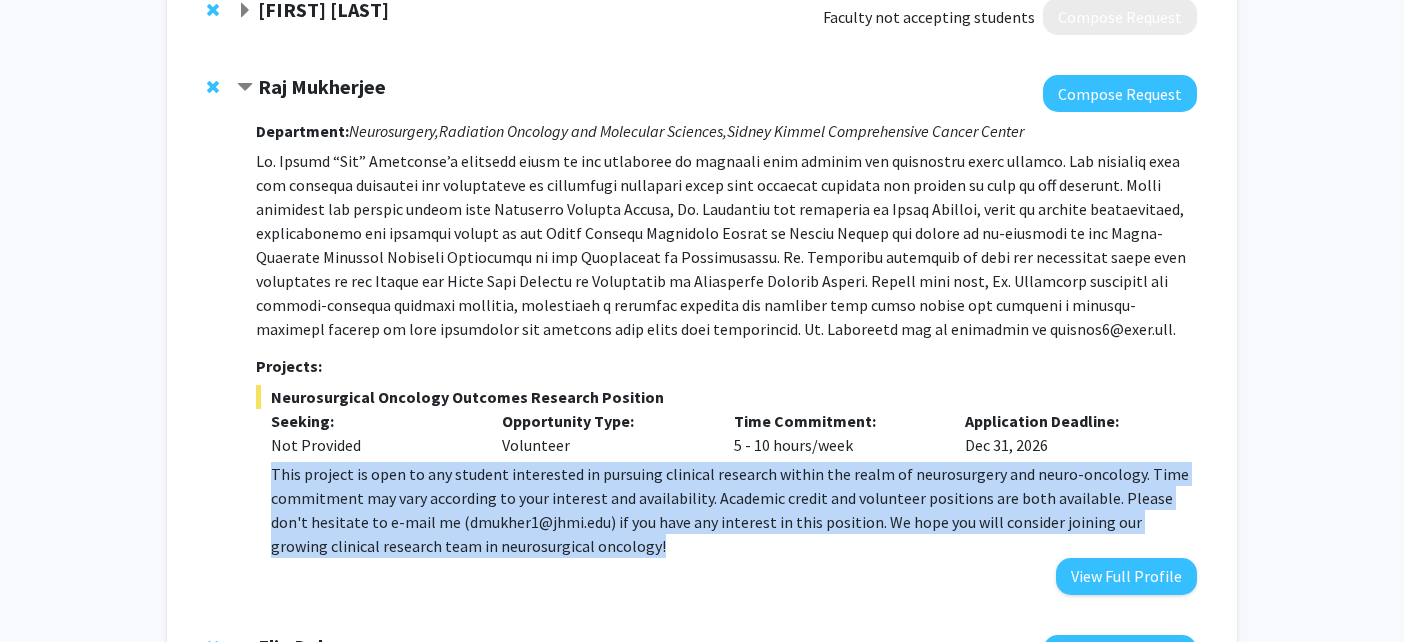 drag, startPoint x: 270, startPoint y: 422, endPoint x: 570, endPoint y: 499, distance: 309.72406 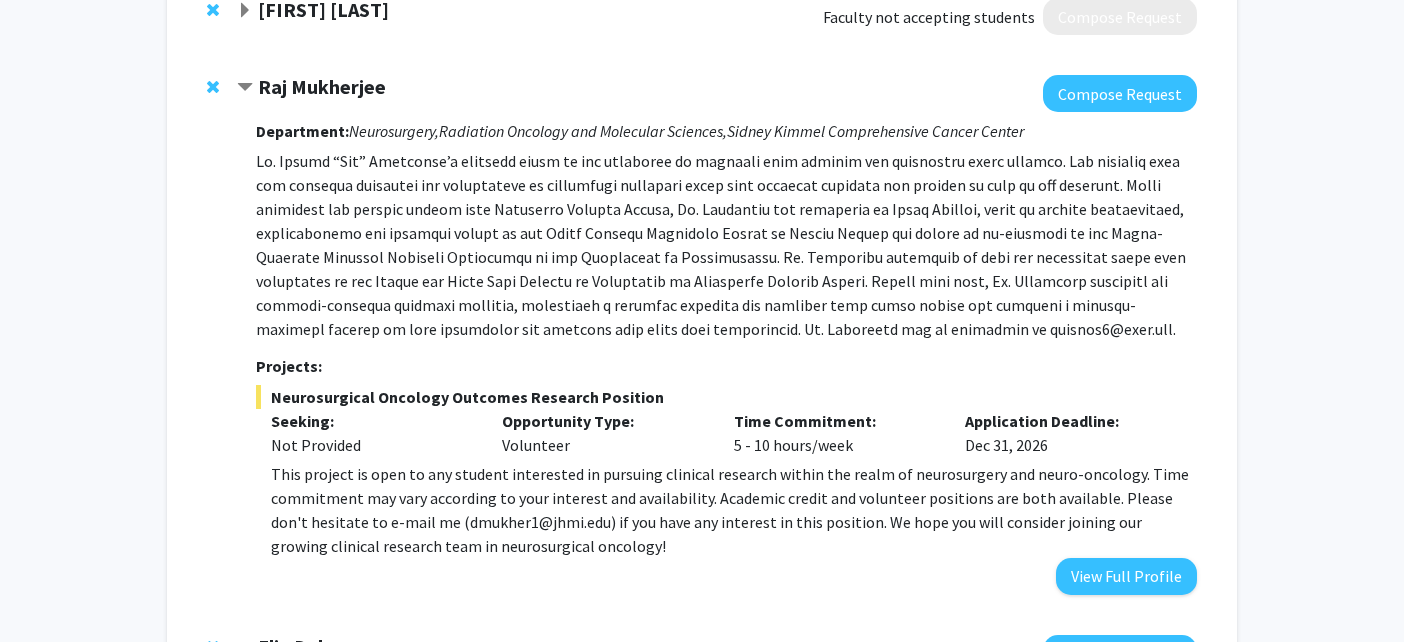 click on "This project is open to any student interested in pursuing clinical research within the realm of neurosurgery and neuro-oncology. Time commitment may vary according to your interest and availability.  Academic credit and volunteer positions are both available. Please don't hesitate to e-mail me (dmukher1@jhmi.edu) if you have any interest in this position. We hope you will consider joining our growing clinical research team in neurosurgical oncology!" at bounding box center (734, 510) 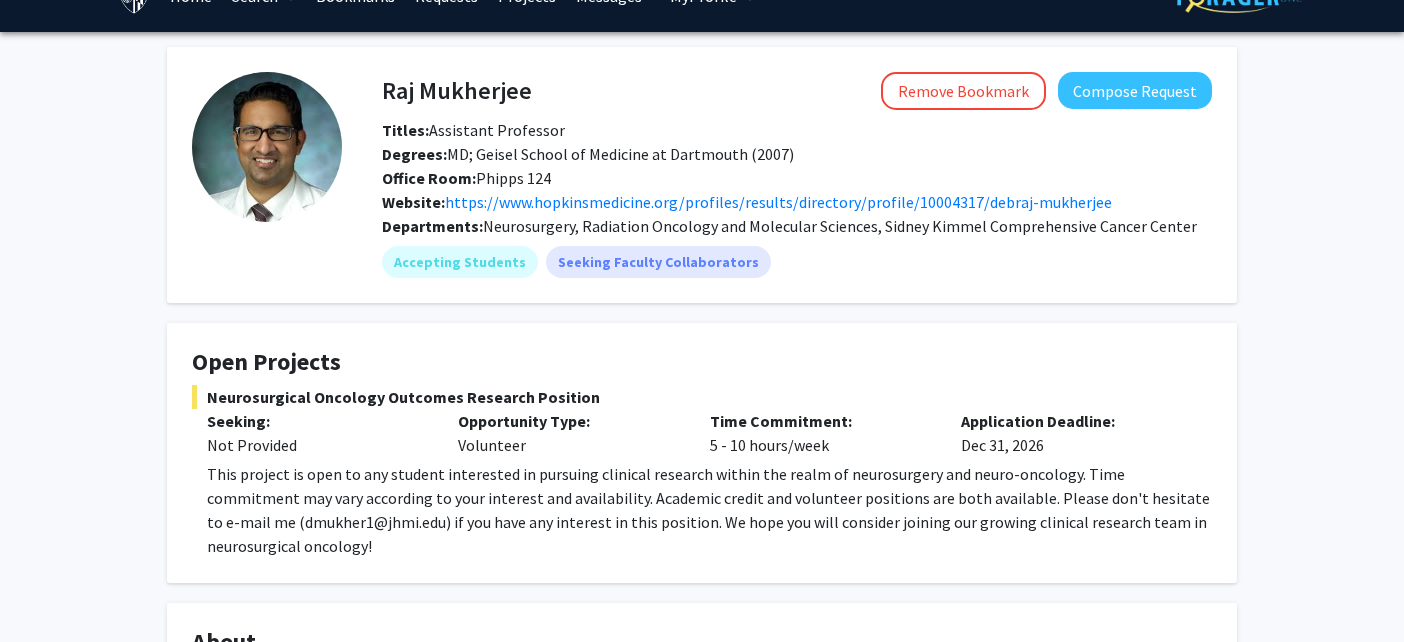 scroll, scrollTop: 14, scrollLeft: 0, axis: vertical 